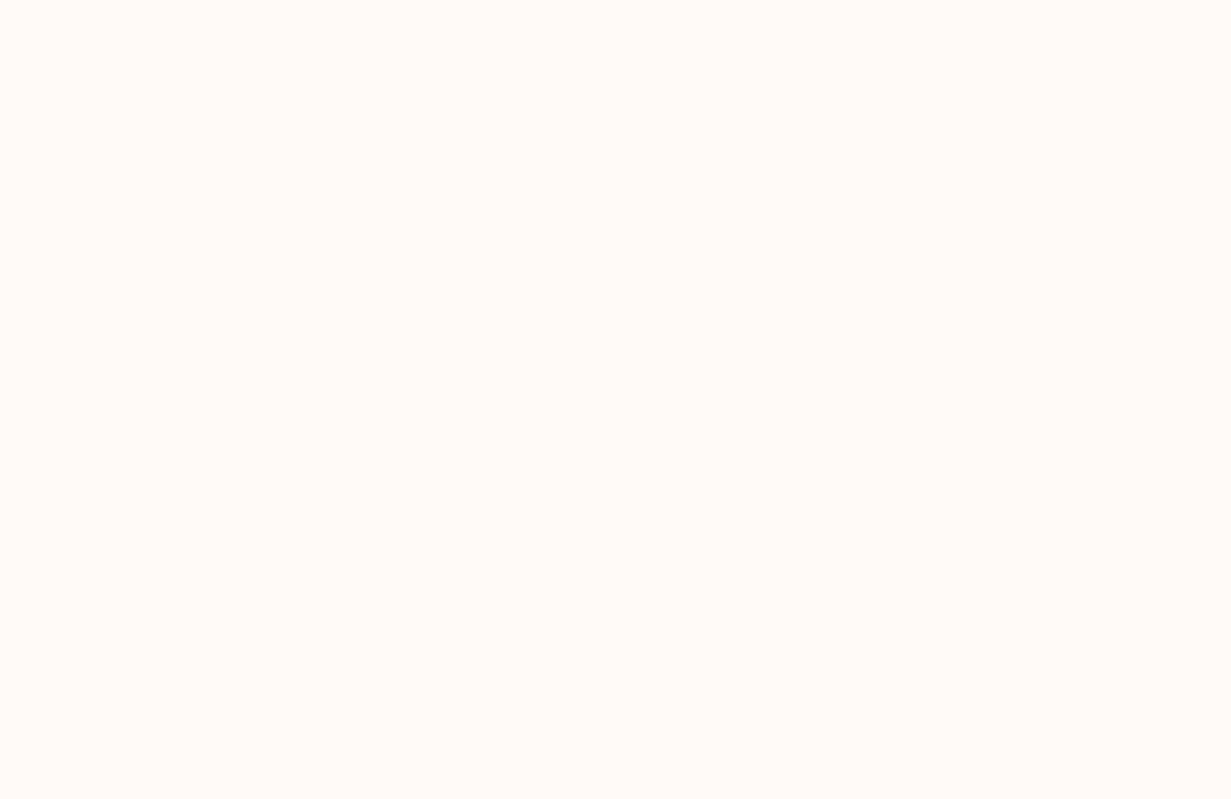 scroll, scrollTop: 0, scrollLeft: 0, axis: both 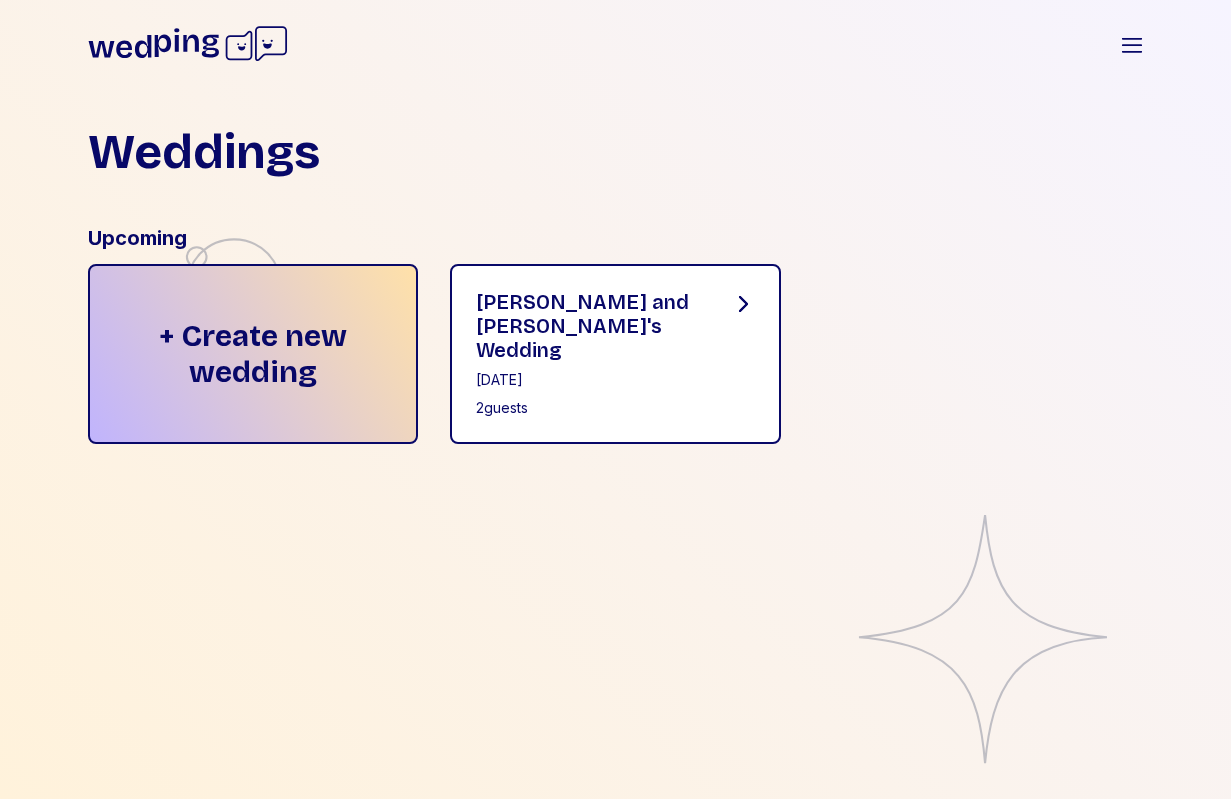 click on "[PERSON_NAME] and [PERSON_NAME]'s Wedding [DATE] 2  guests" at bounding box center [587, 354] 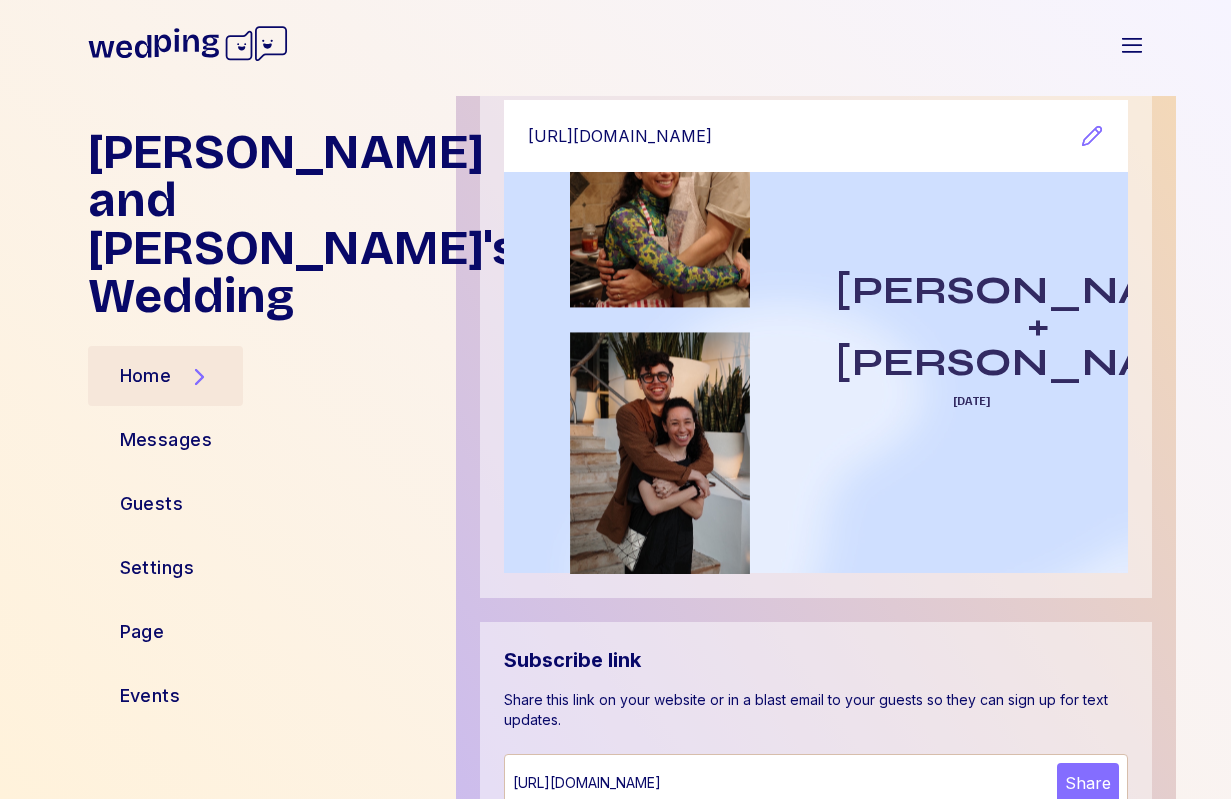 scroll, scrollTop: 353, scrollLeft: 0, axis: vertical 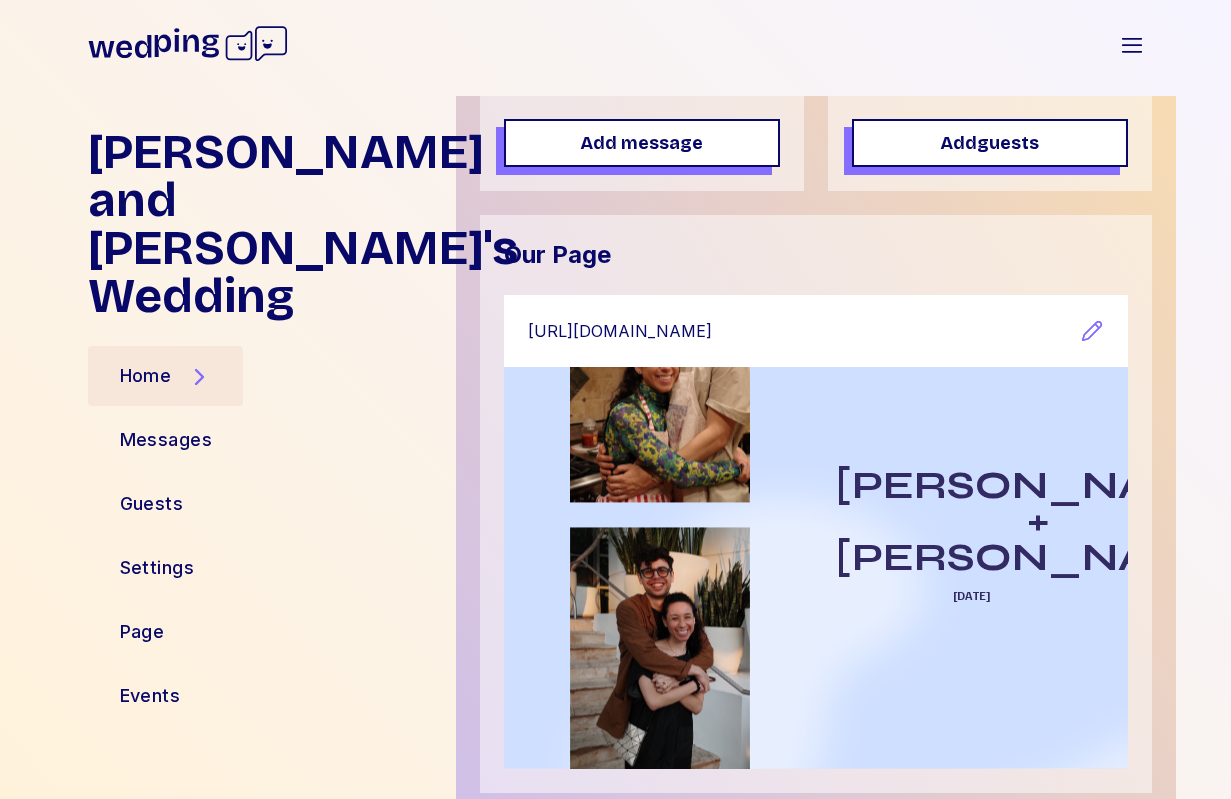 click on "[PERSON_NAME] + [PERSON_NAME] [DATE]" at bounding box center (816, 567) 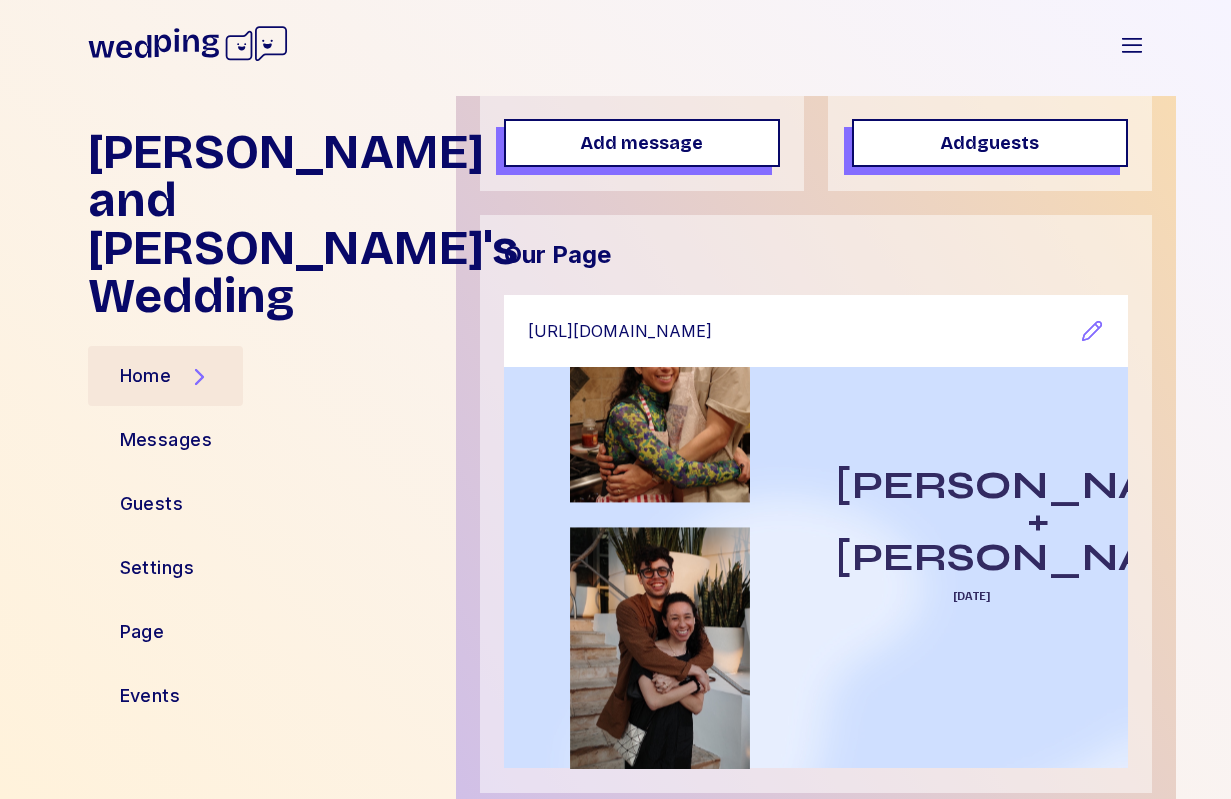 scroll, scrollTop: 0, scrollLeft: 0, axis: both 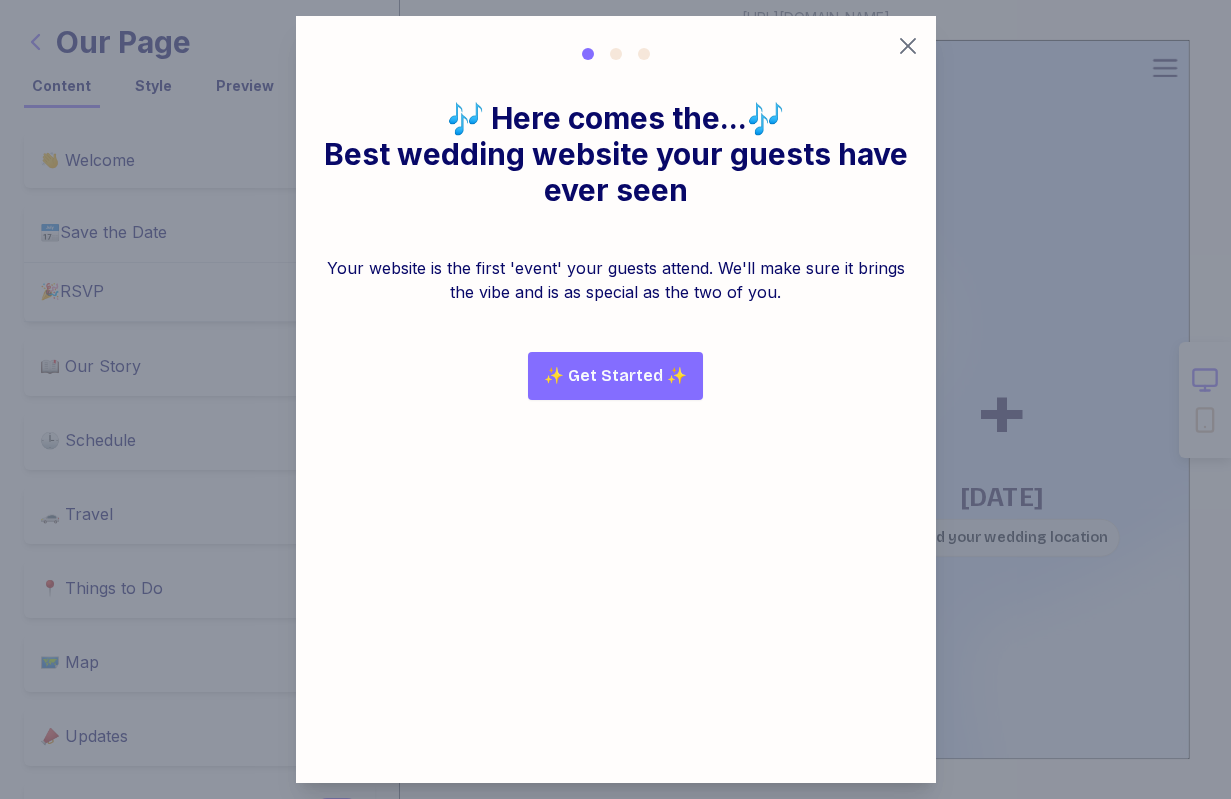click at bounding box center (615, 399) 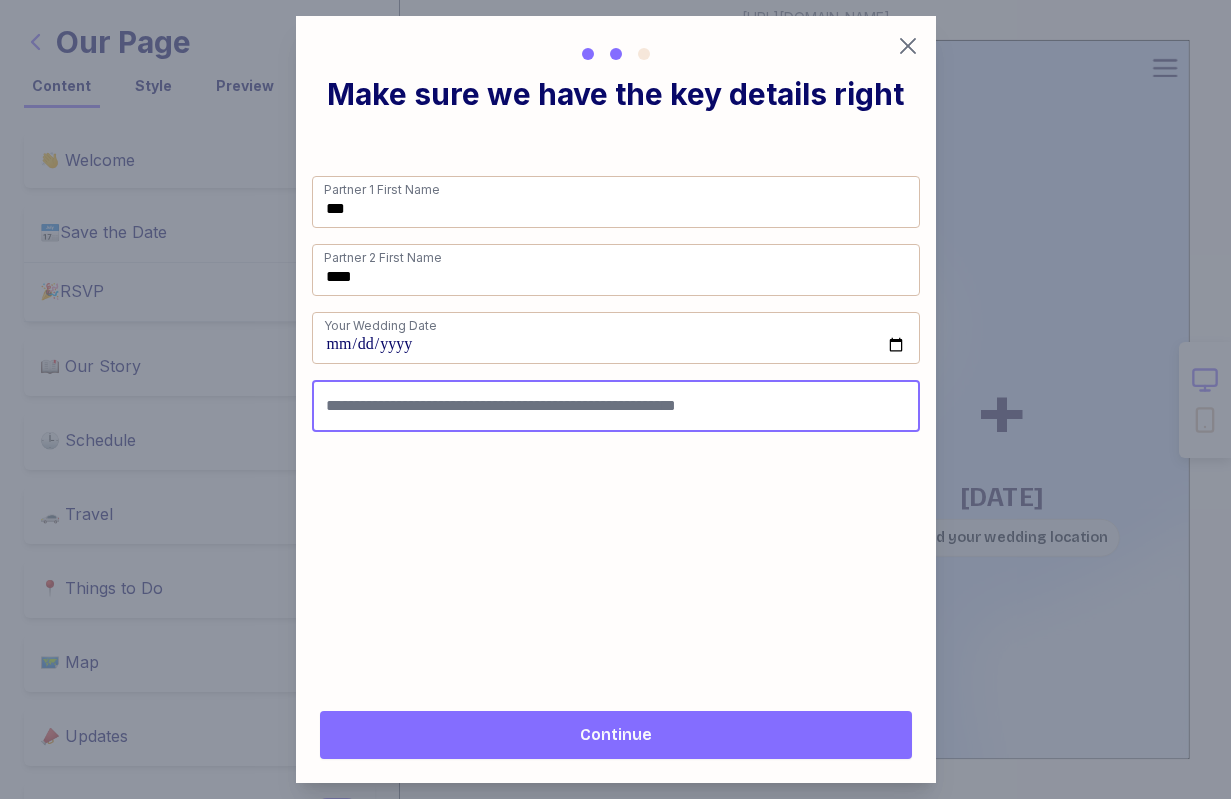 click at bounding box center (616, 406) 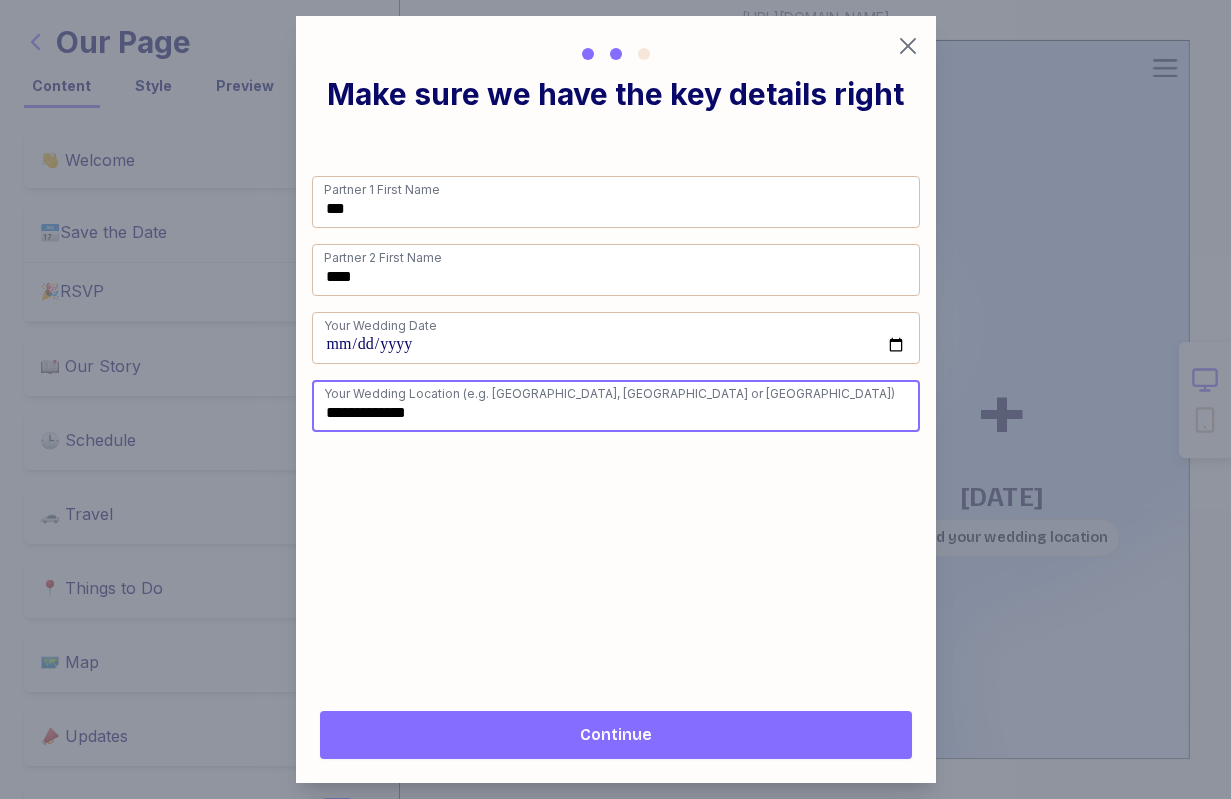 drag, startPoint x: 467, startPoint y: 416, endPoint x: 272, endPoint y: 401, distance: 195.57607 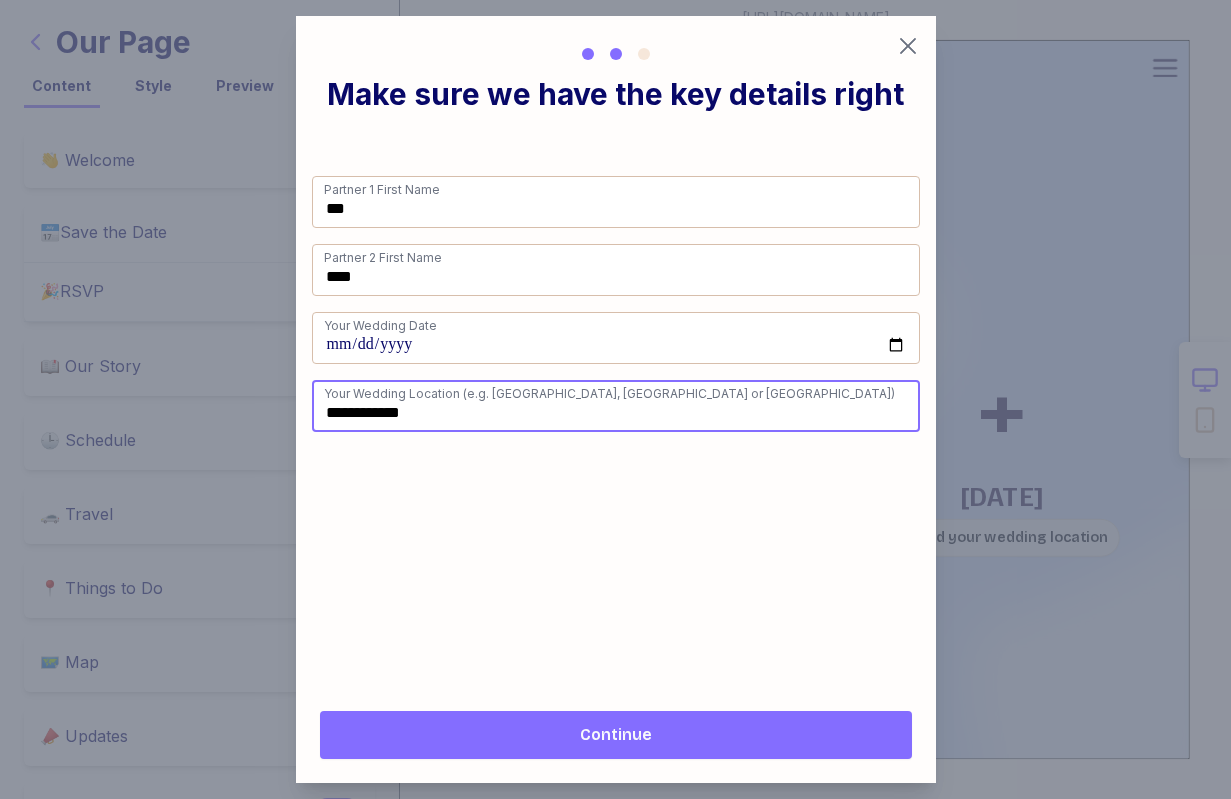 type on "**********" 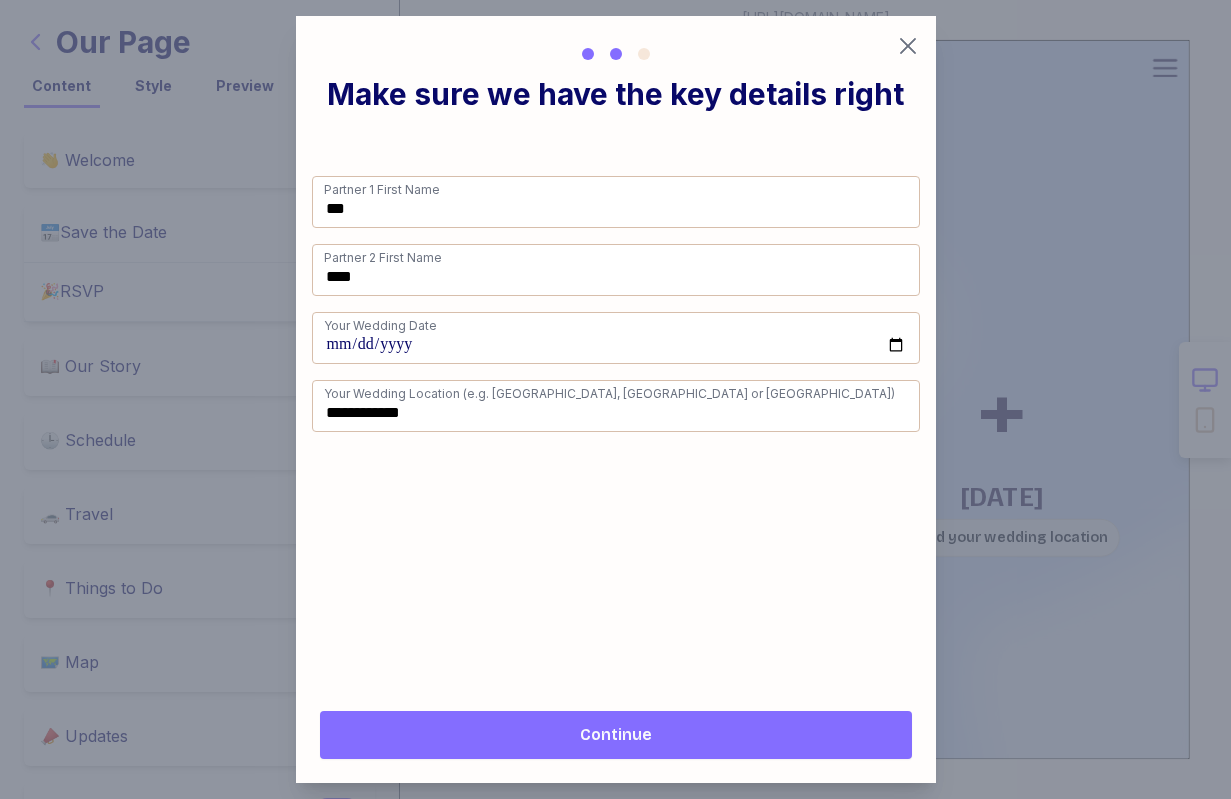 click on "Continue" at bounding box center (616, 735) 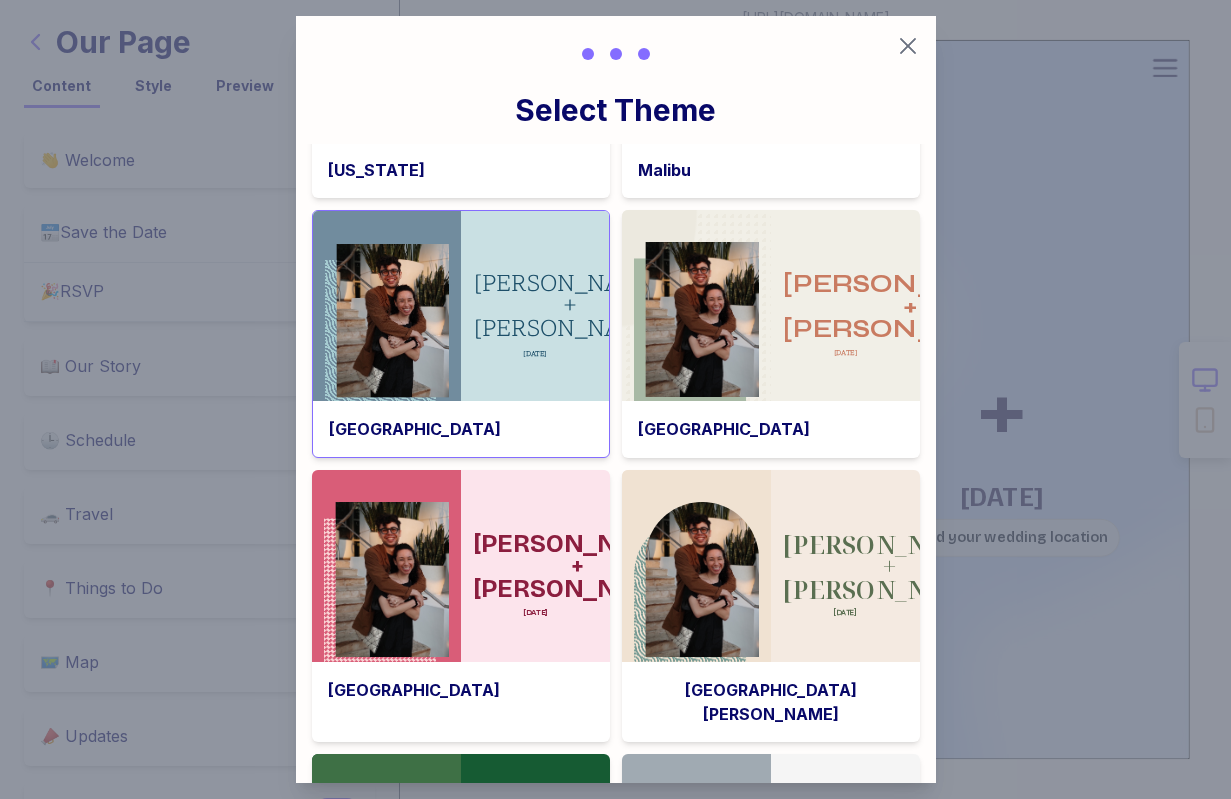 scroll, scrollTop: 1439, scrollLeft: 0, axis: vertical 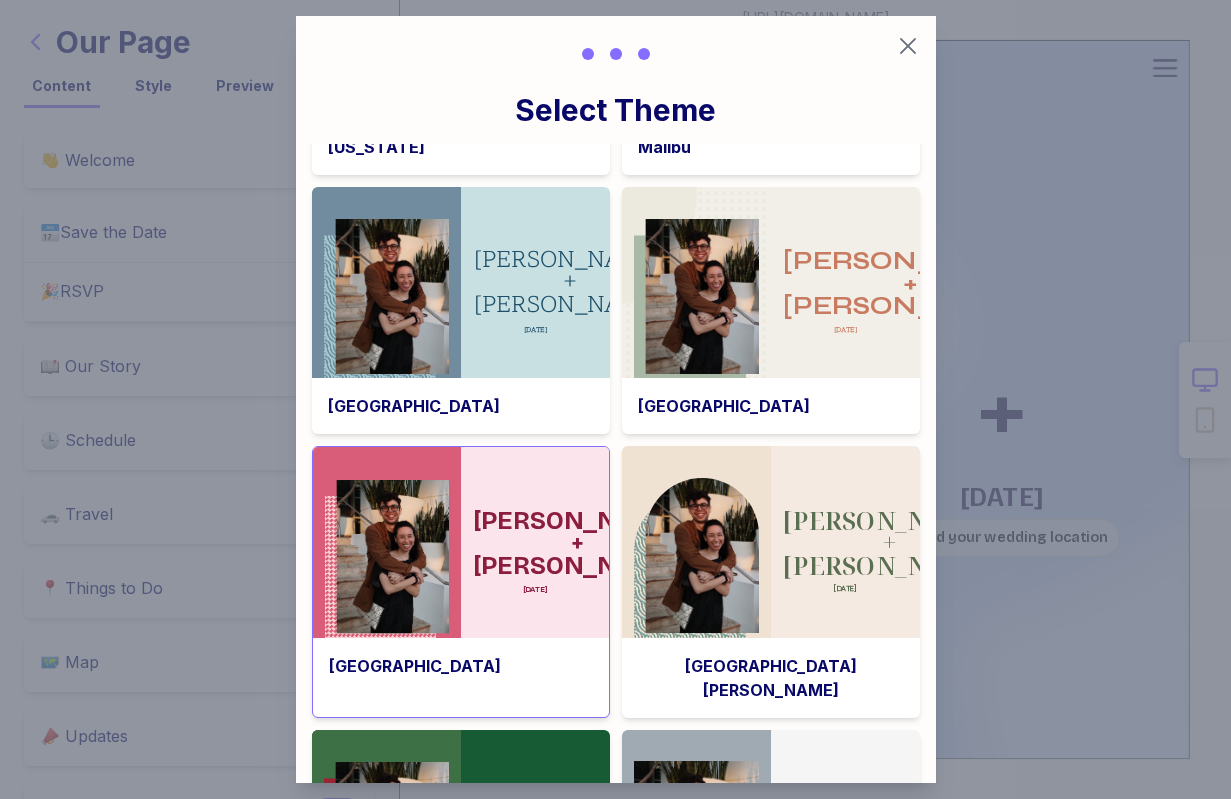 click on "[PERSON_NAME] + [PERSON_NAME]" at bounding box center [535, 544] 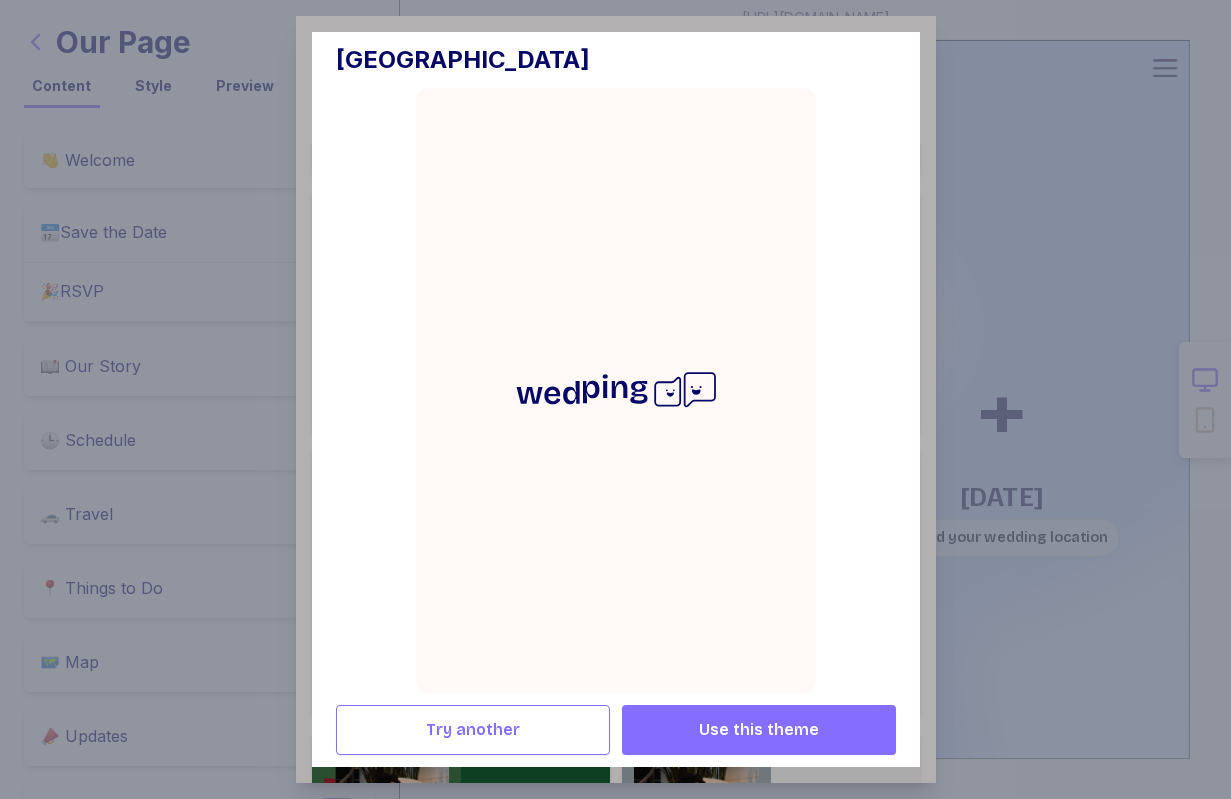 scroll, scrollTop: 0, scrollLeft: 0, axis: both 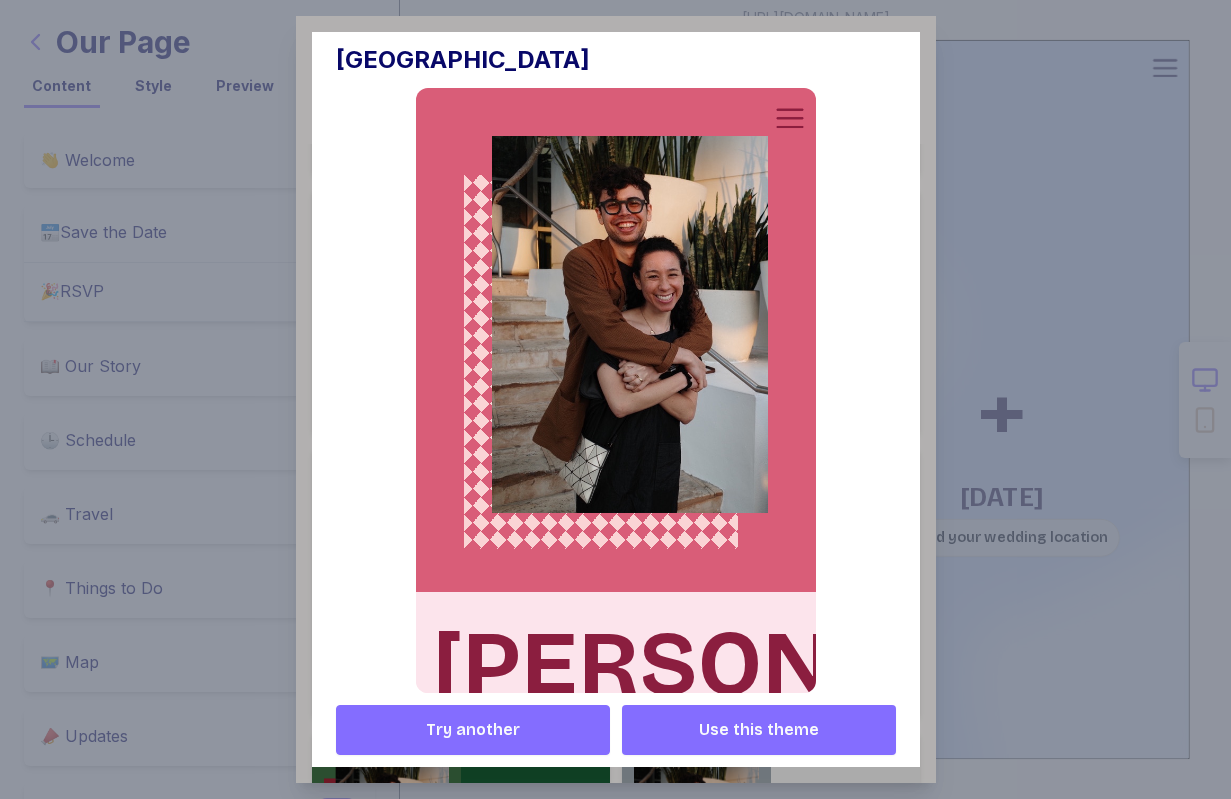 click on "Try another" at bounding box center (473, 730) 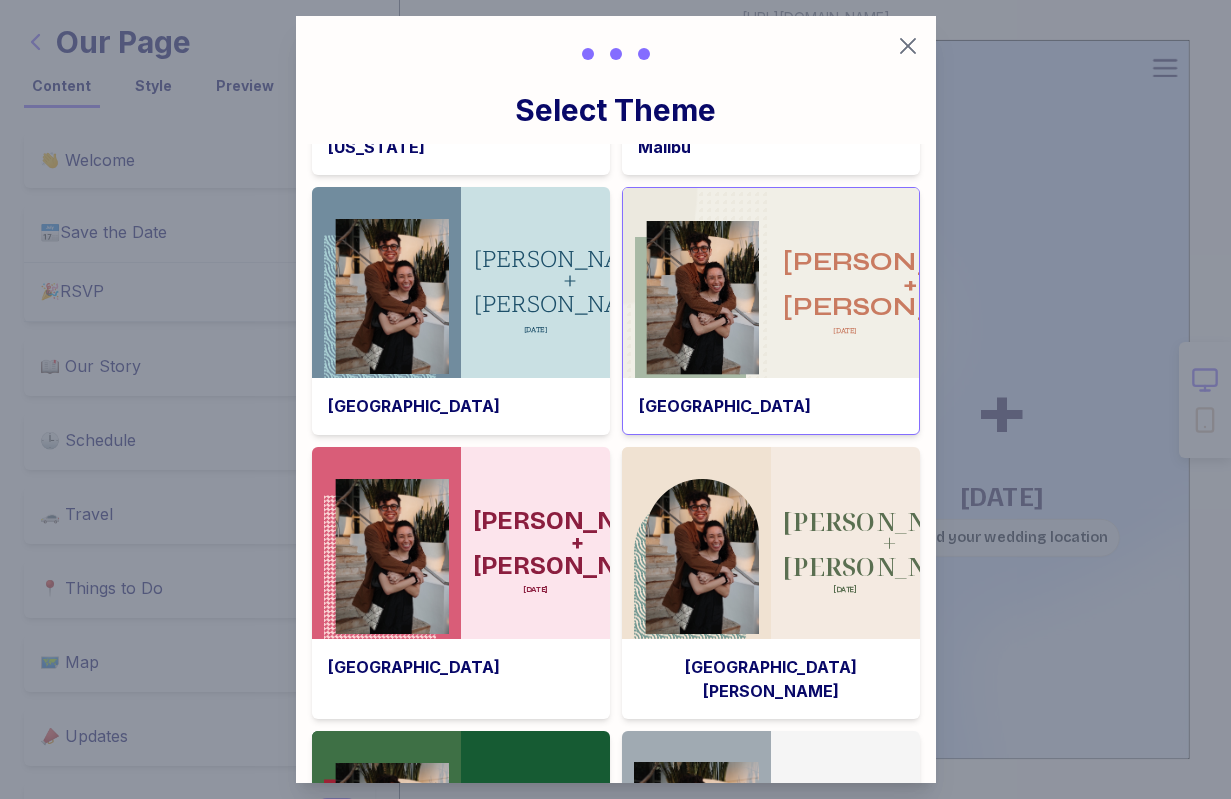 click on "[PERSON_NAME] + [PERSON_NAME] [DATE]" at bounding box center [771, 304] 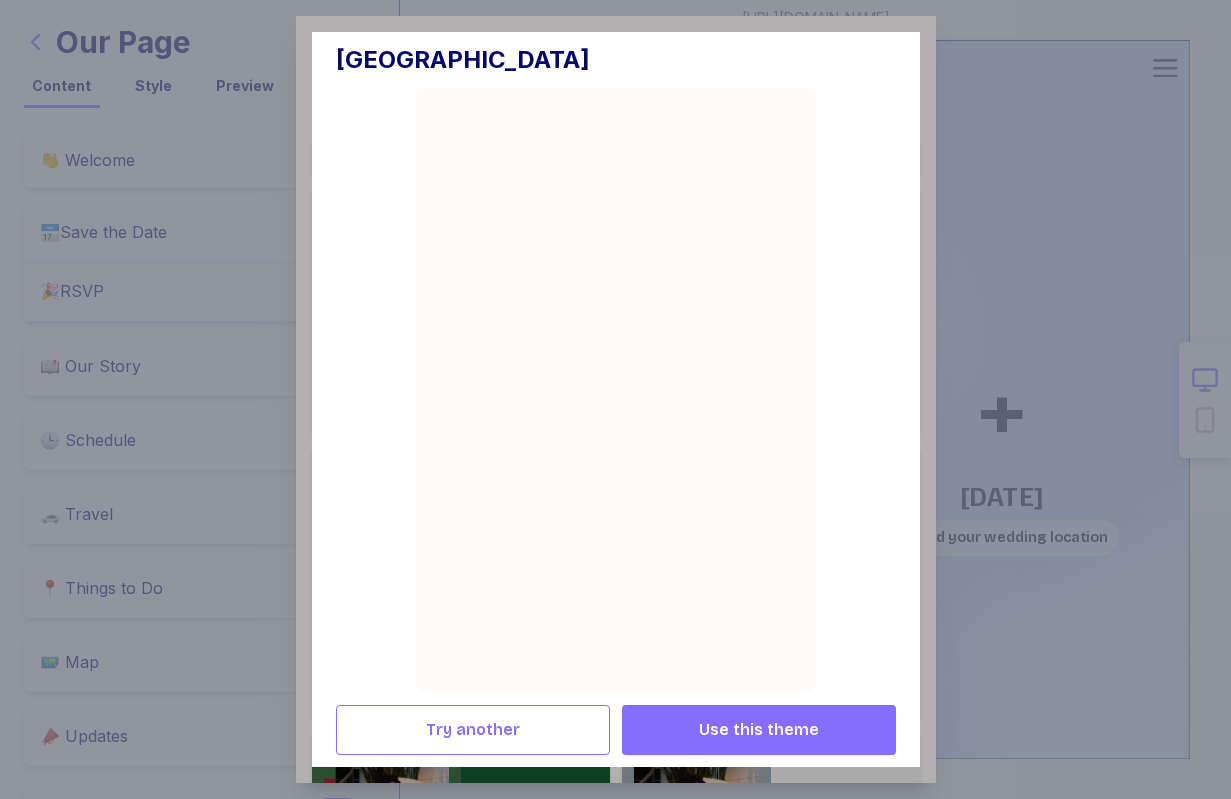 scroll, scrollTop: 0, scrollLeft: 0, axis: both 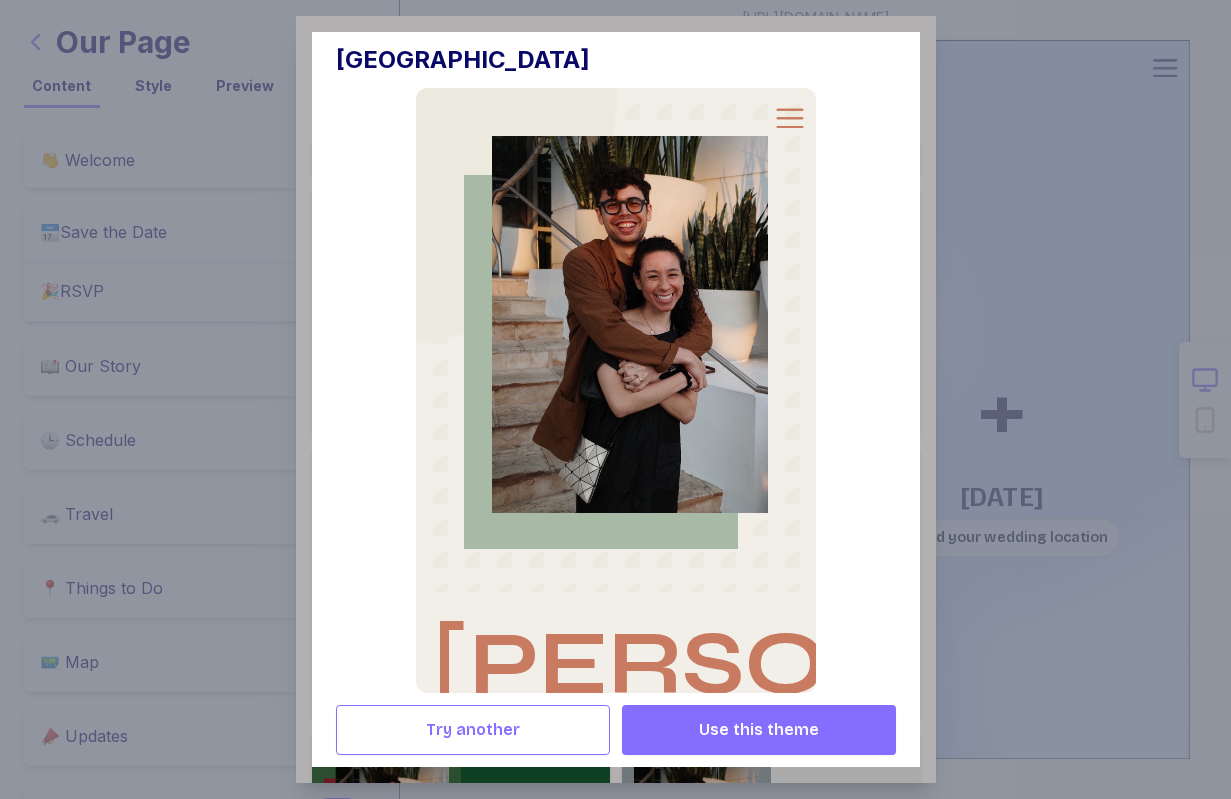 click 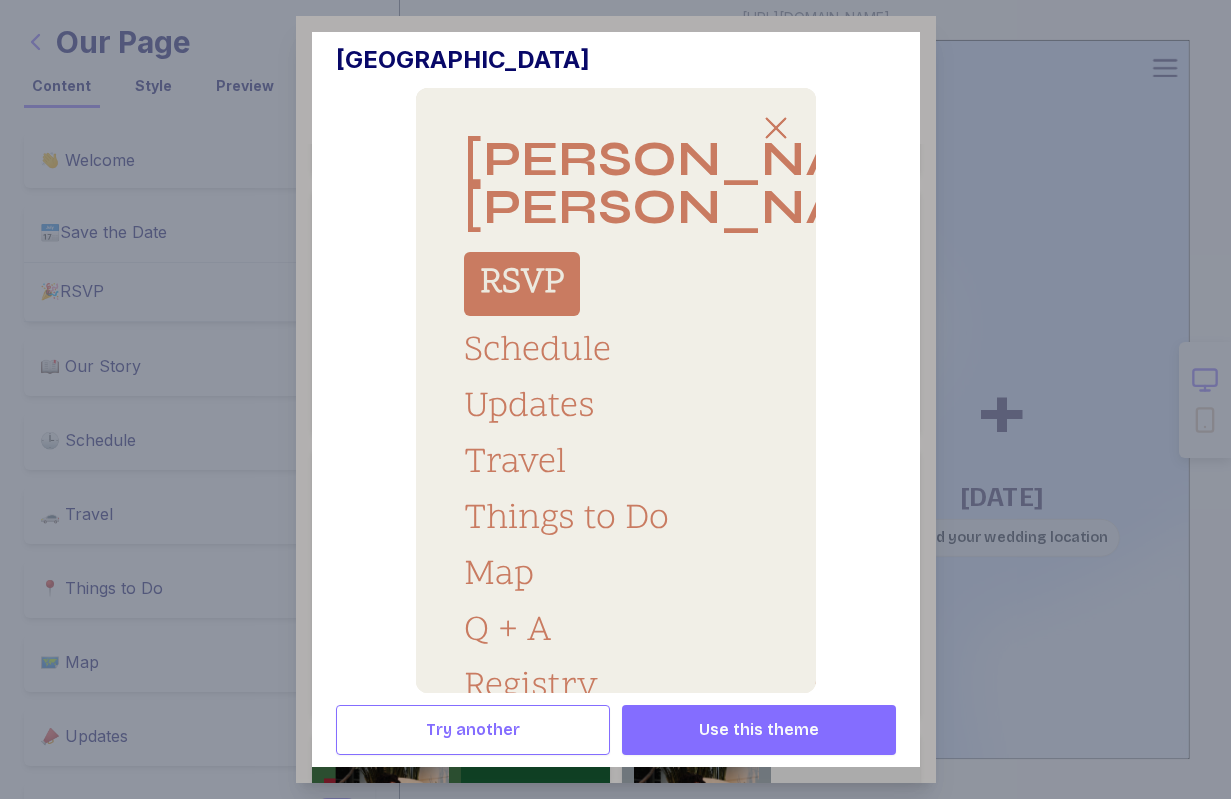 click 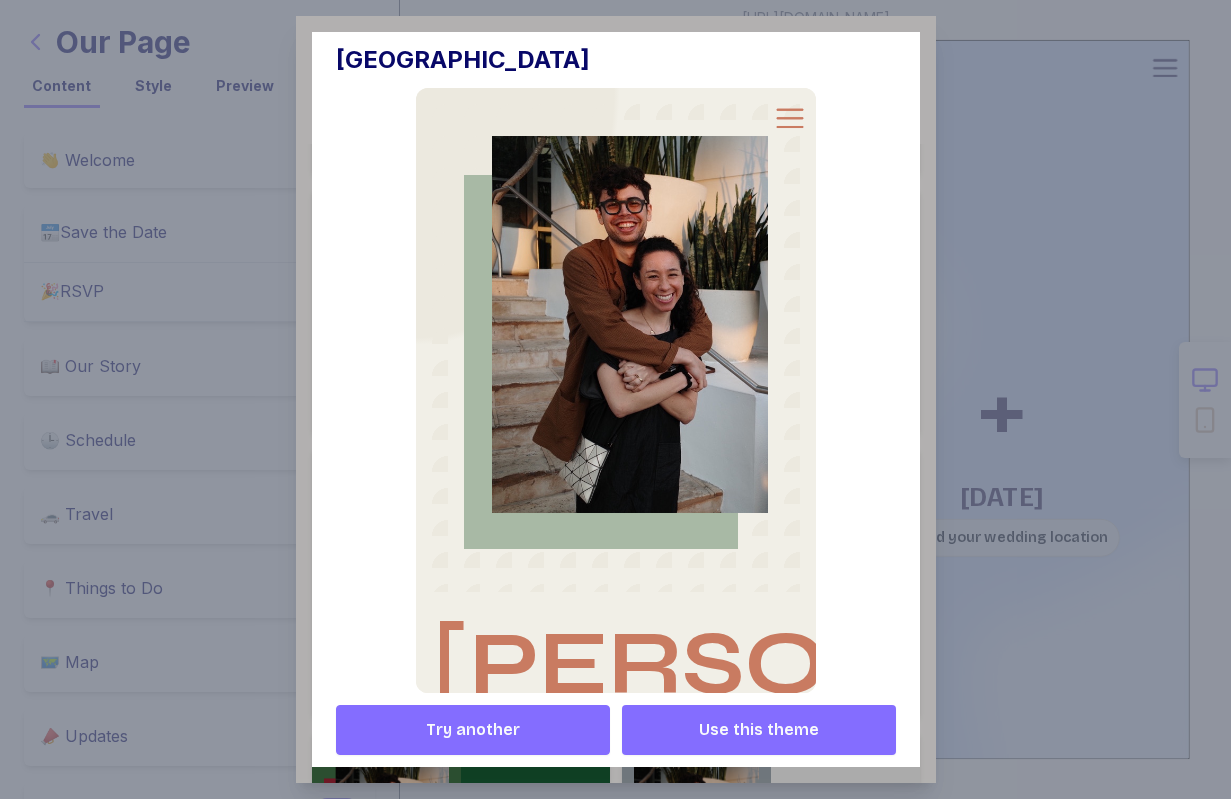 click on "Try another" at bounding box center [473, 730] 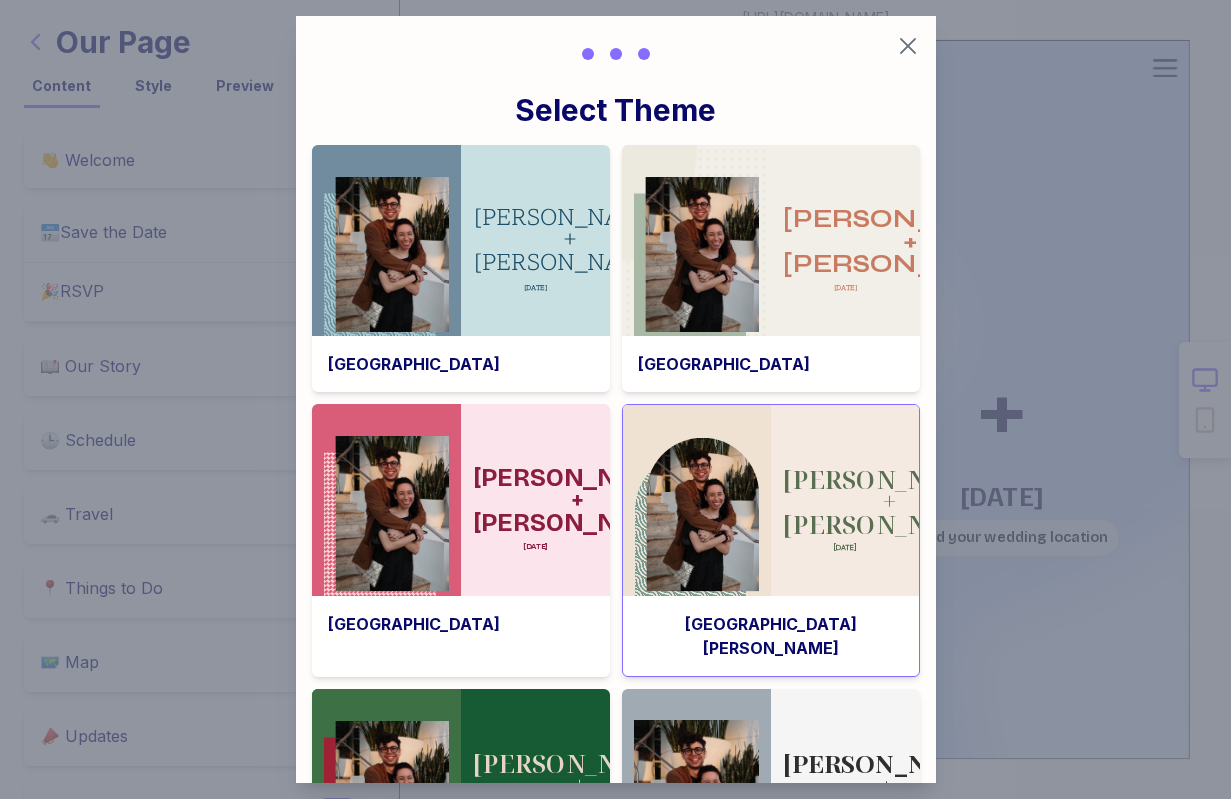 scroll, scrollTop: 1501, scrollLeft: 0, axis: vertical 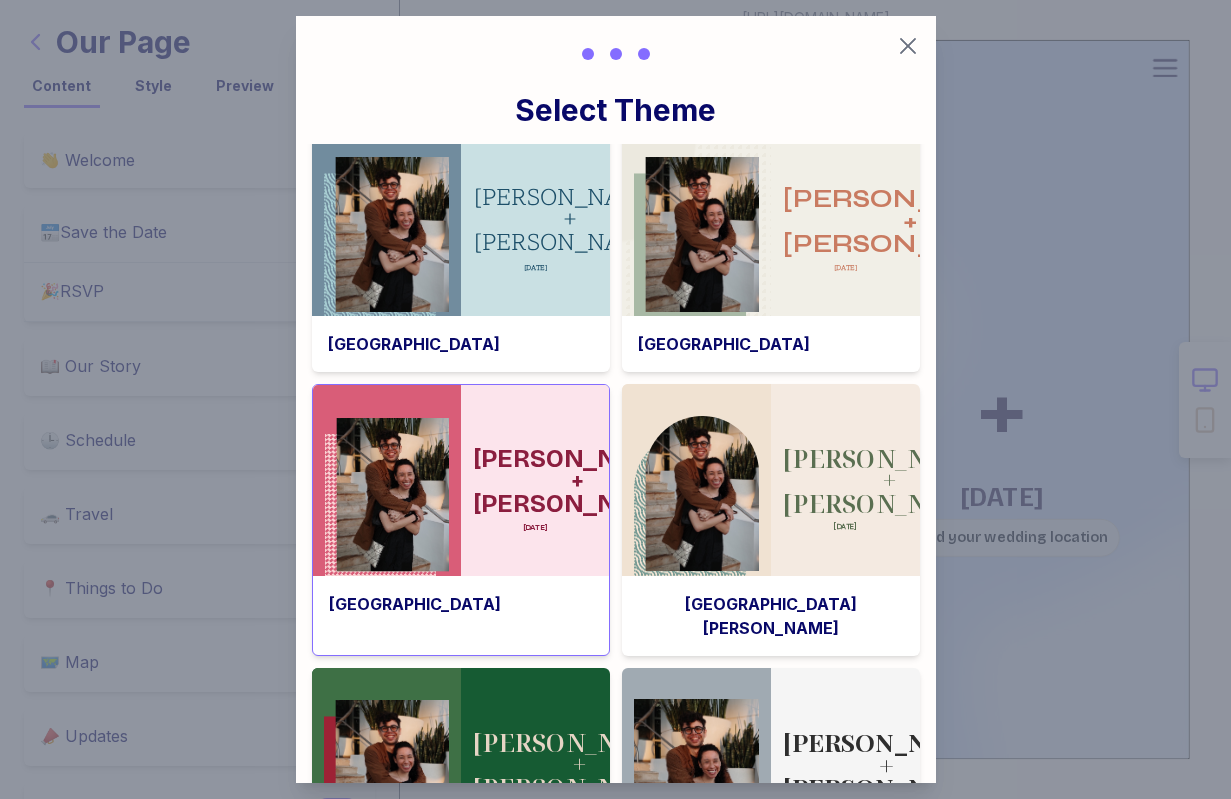 click on "[PERSON_NAME] + [PERSON_NAME]" at bounding box center [577, 482] 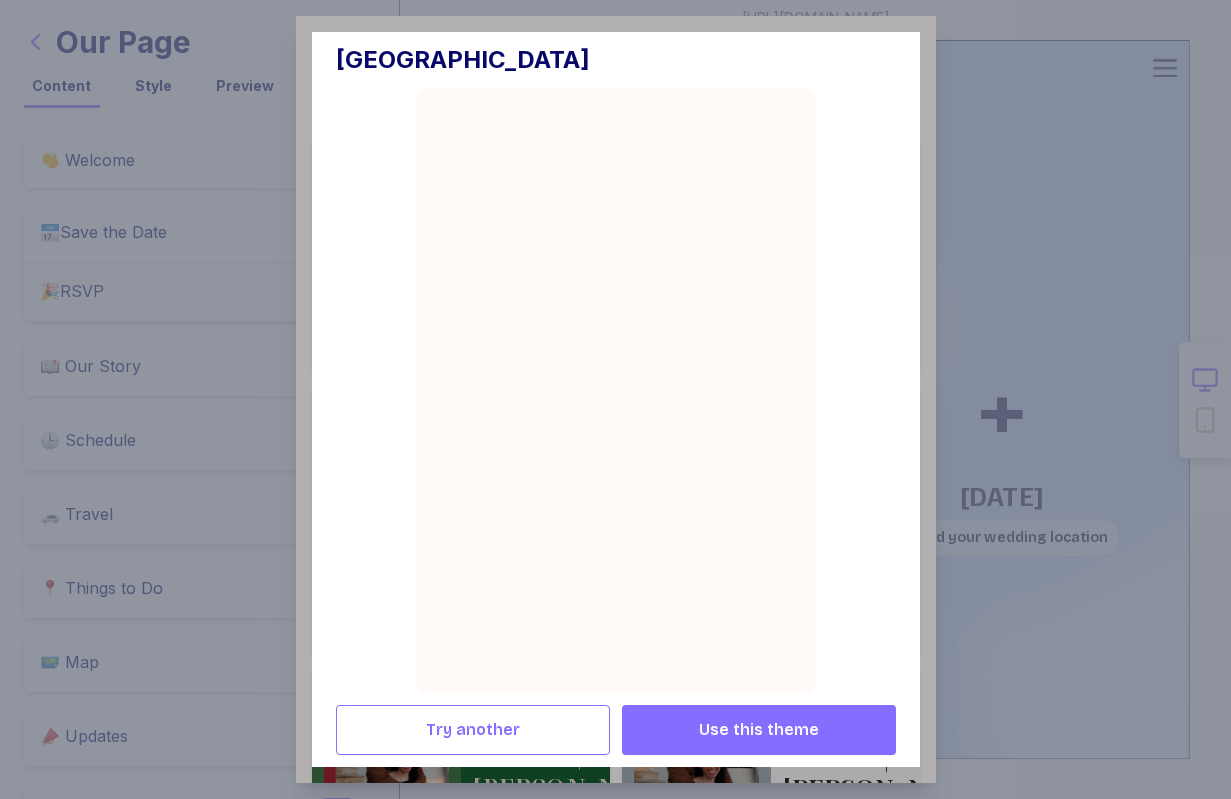 scroll, scrollTop: 0, scrollLeft: 0, axis: both 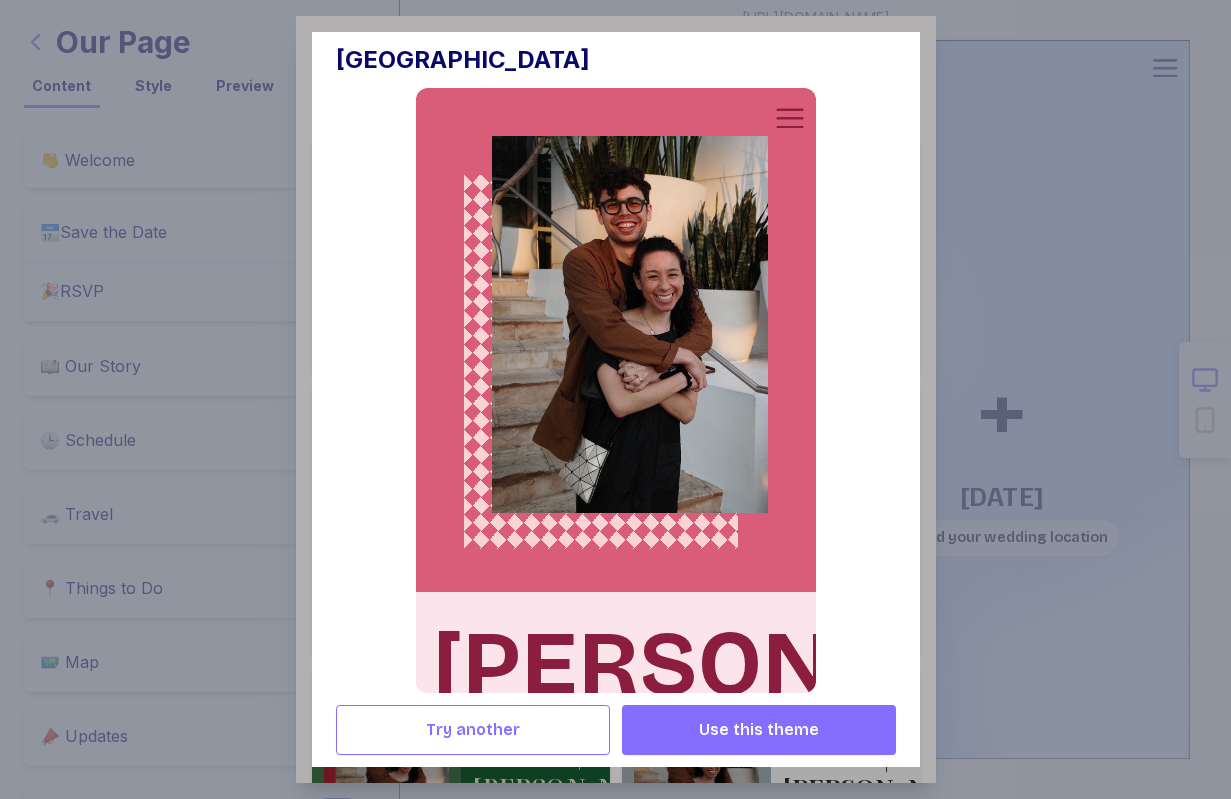click on "Use this theme" at bounding box center [759, 730] 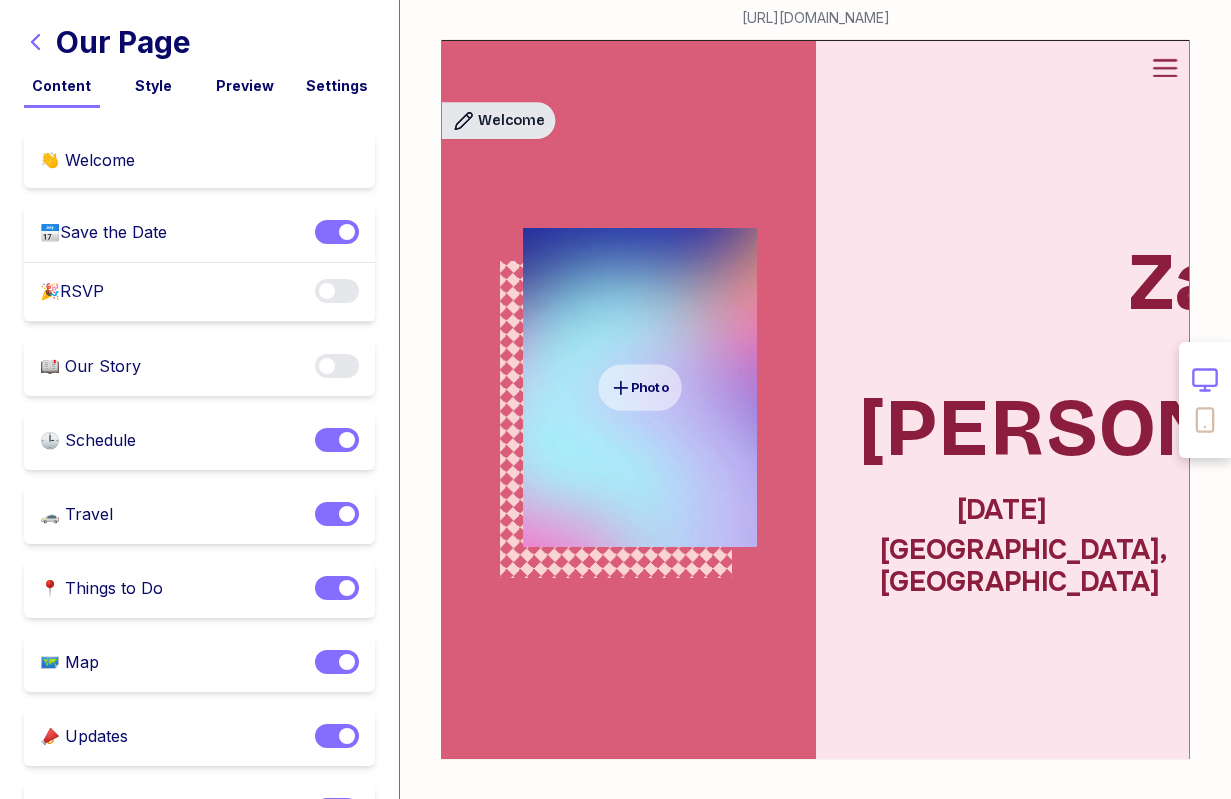 click on "Welcome" at bounding box center (511, 121) 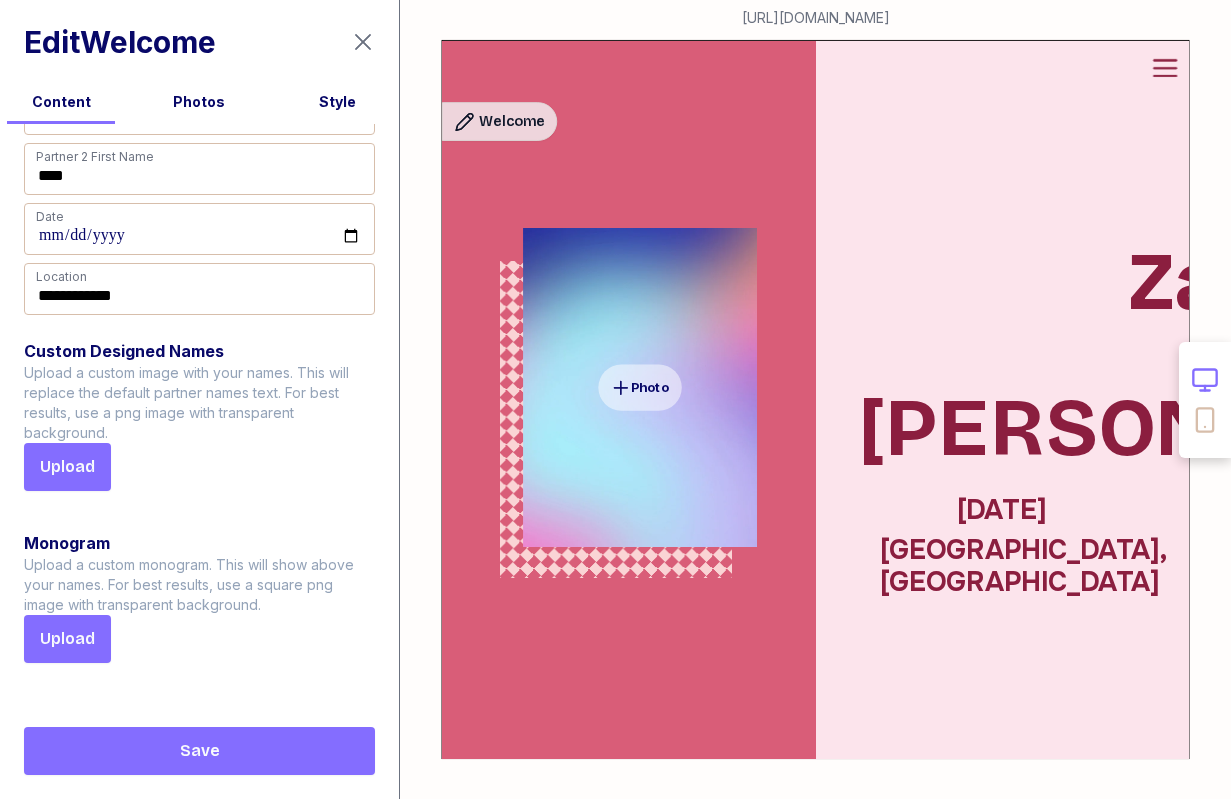 scroll, scrollTop: 125, scrollLeft: 0, axis: vertical 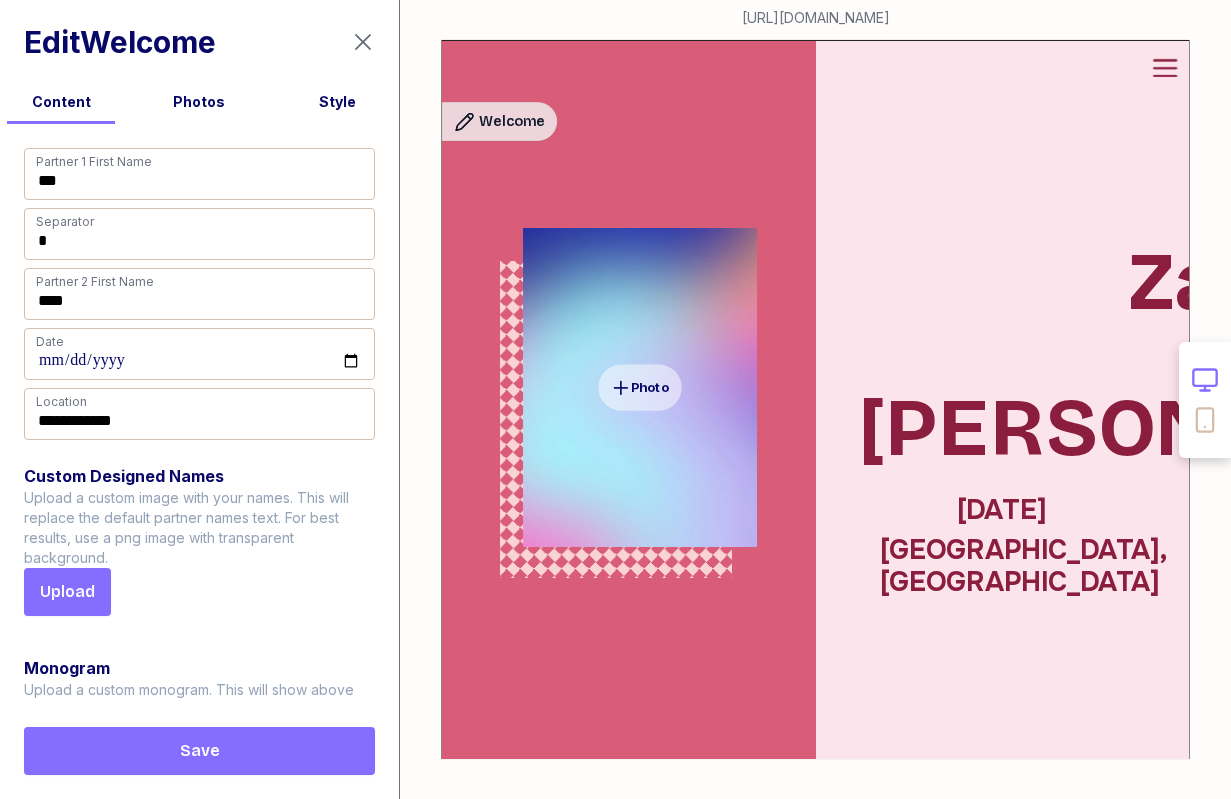 click on "Photos" at bounding box center (199, 102) 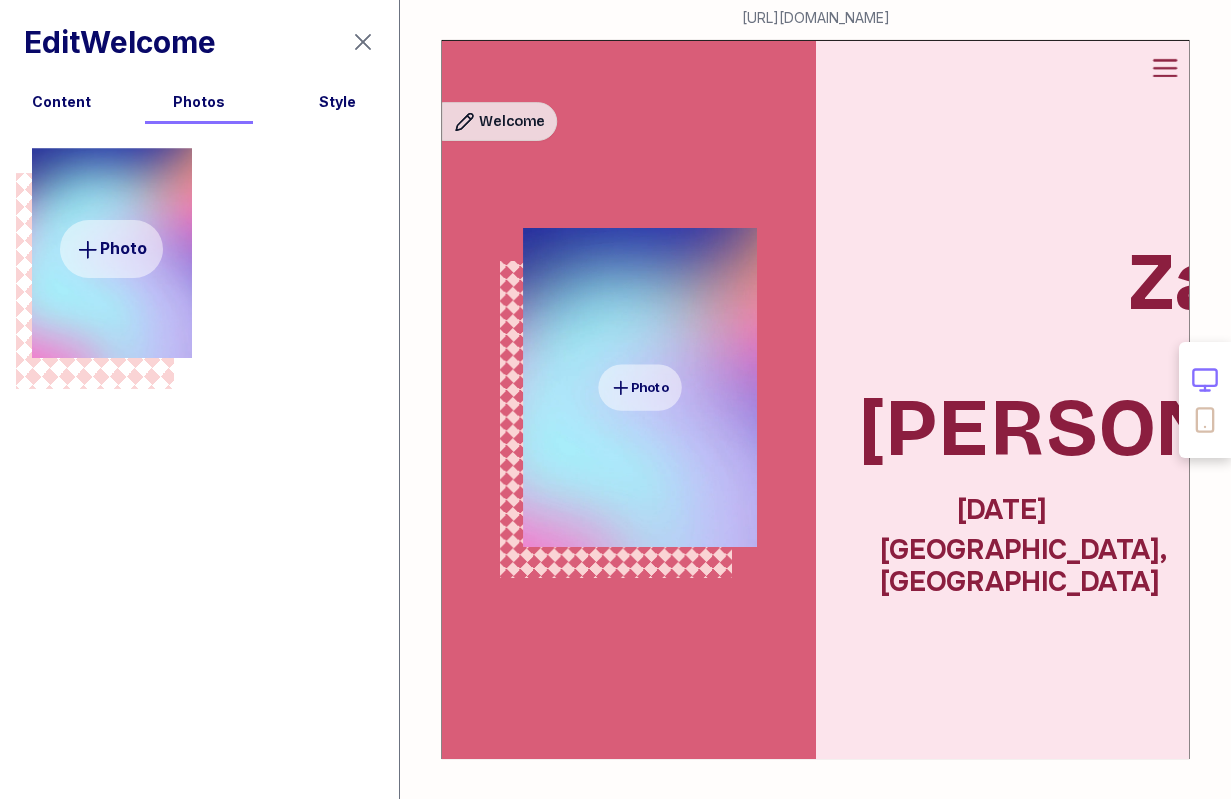 click on "Style" at bounding box center (338, 102) 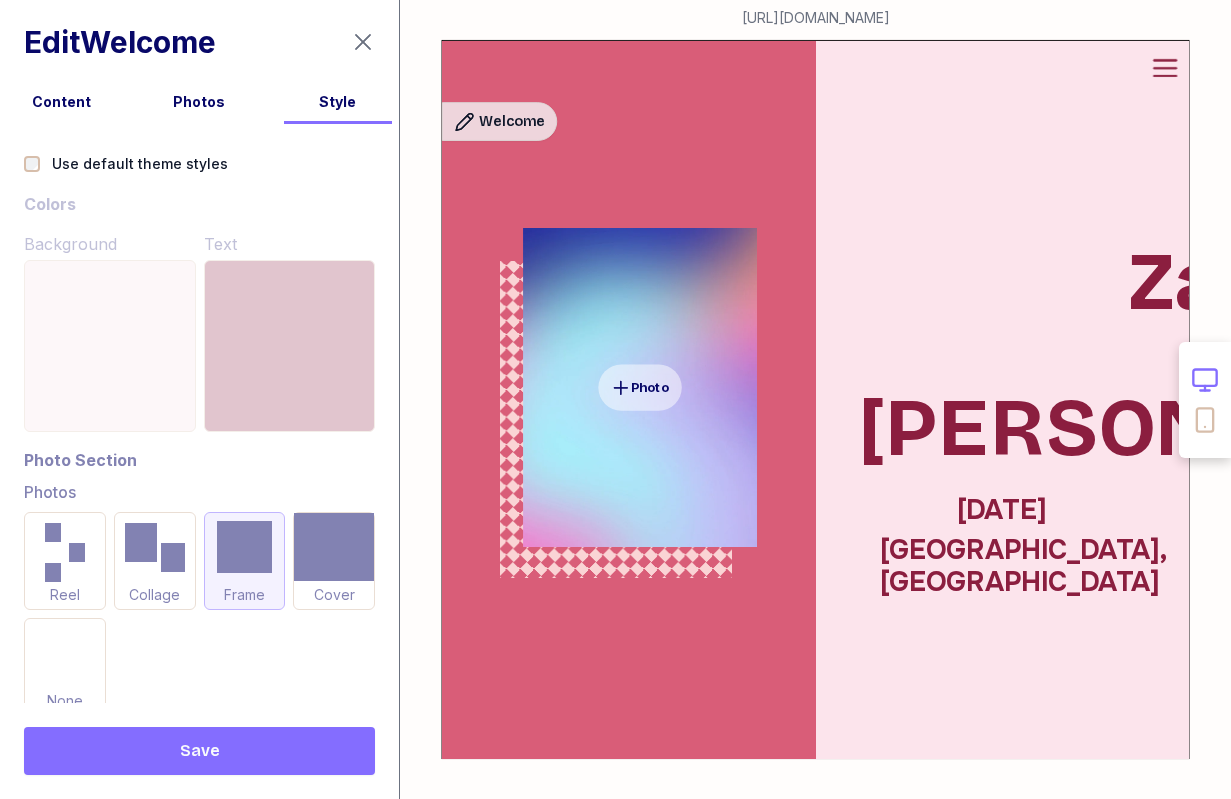 click on "Use default theme styles Colors Background Text Photo Section Photos Reel Collage Frame Cover None Background Color Pattern Transparent" at bounding box center [199, 413] 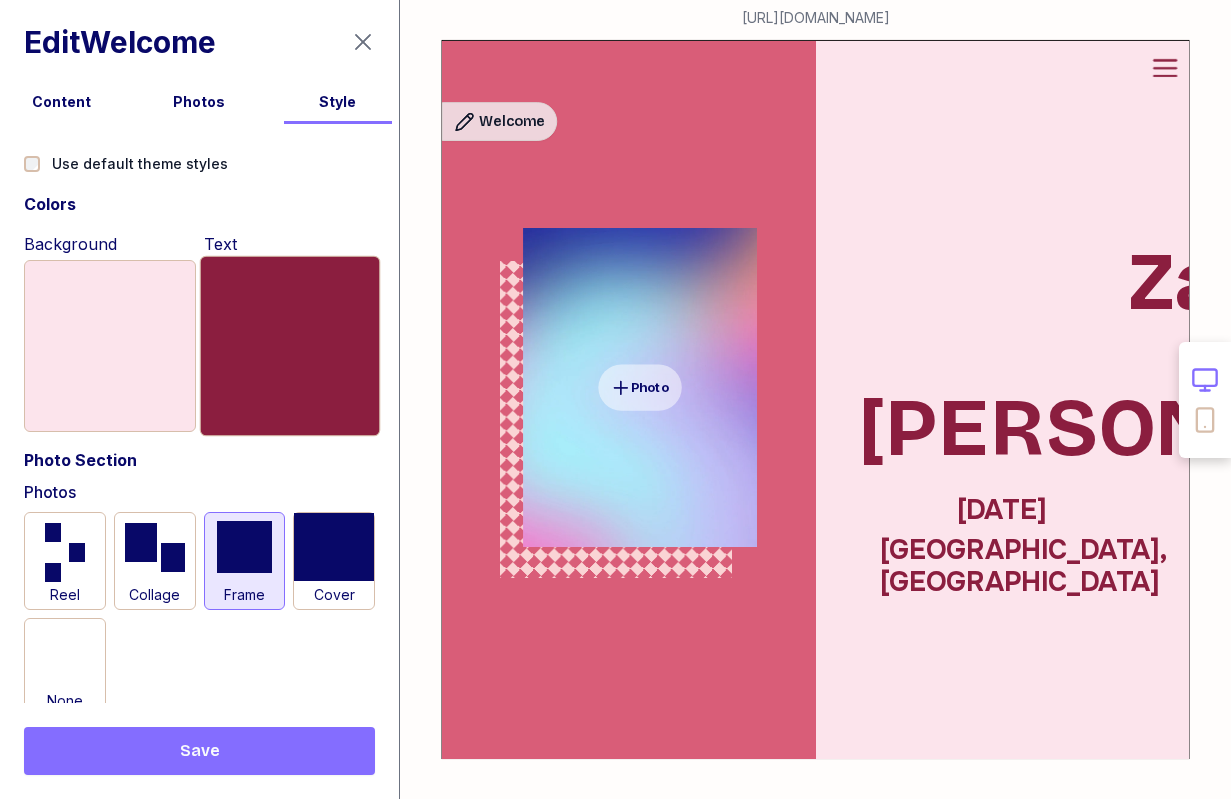 click at bounding box center (289, 346) 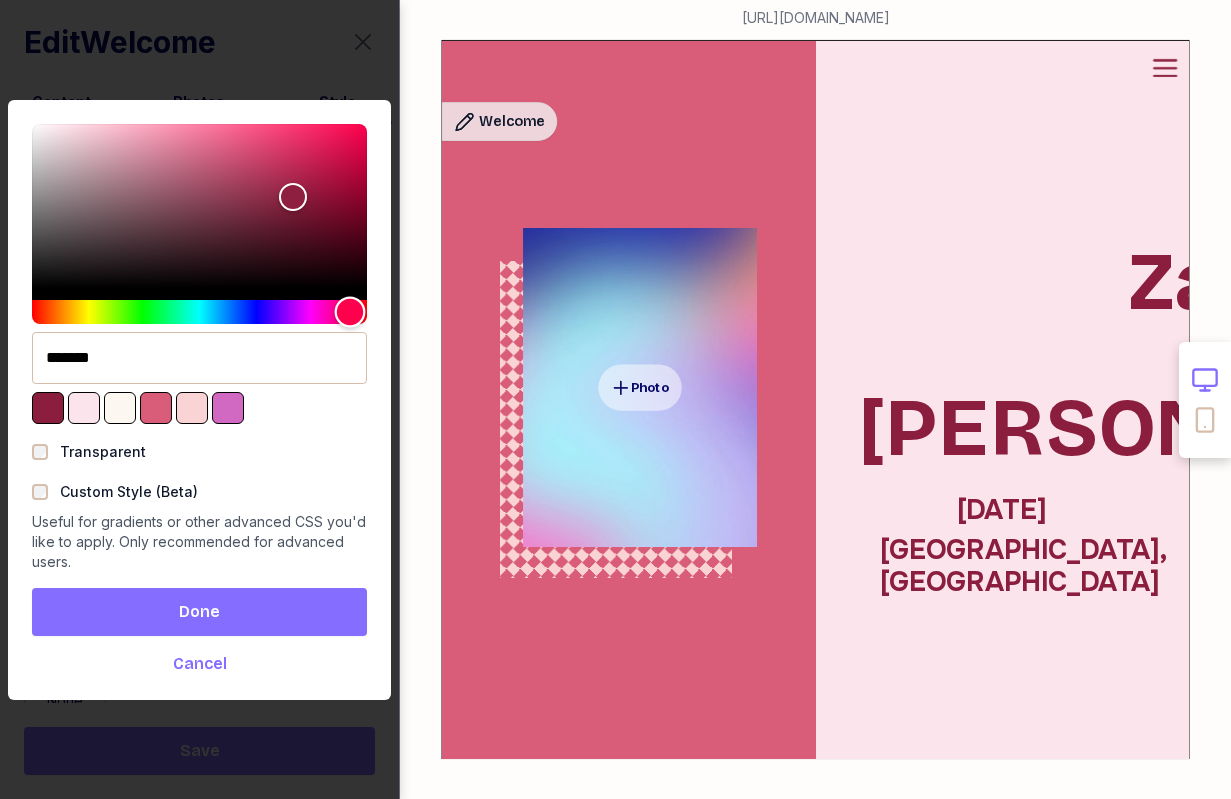 click at bounding box center (199, 312) 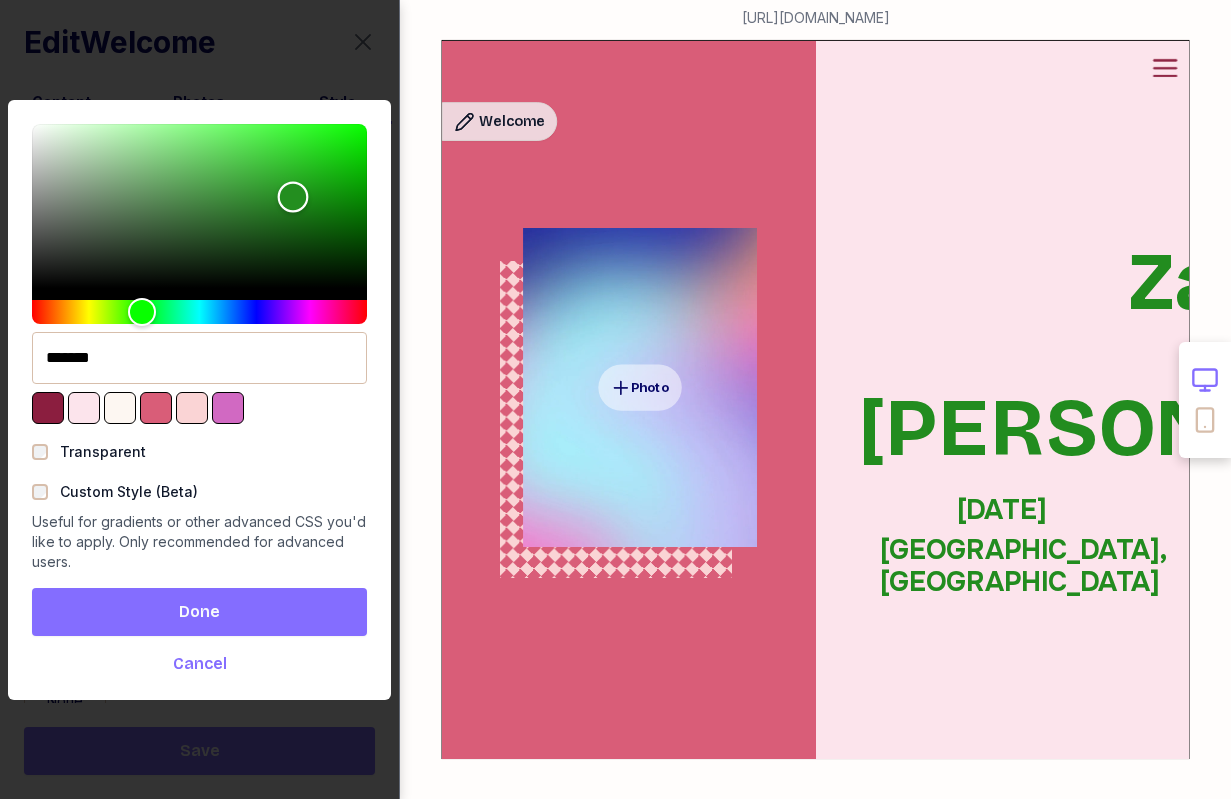 click at bounding box center (199, 206) 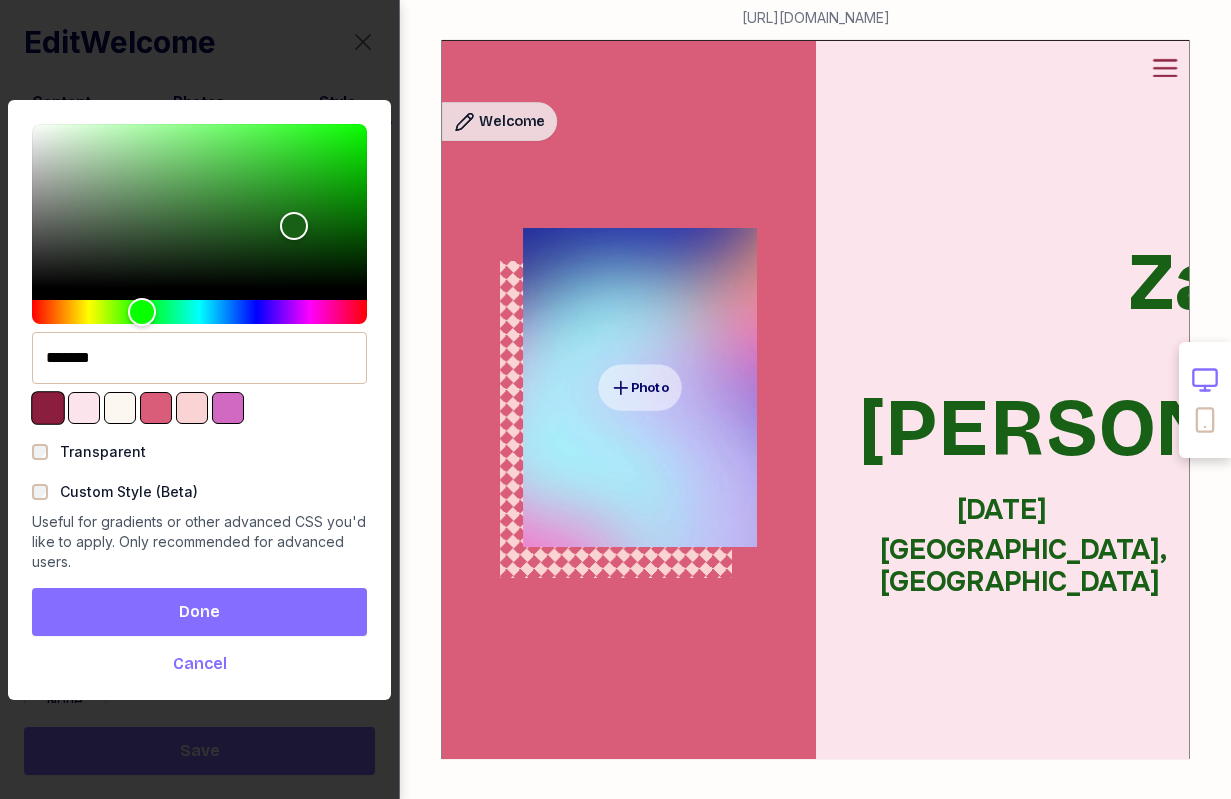 click at bounding box center (48, 408) 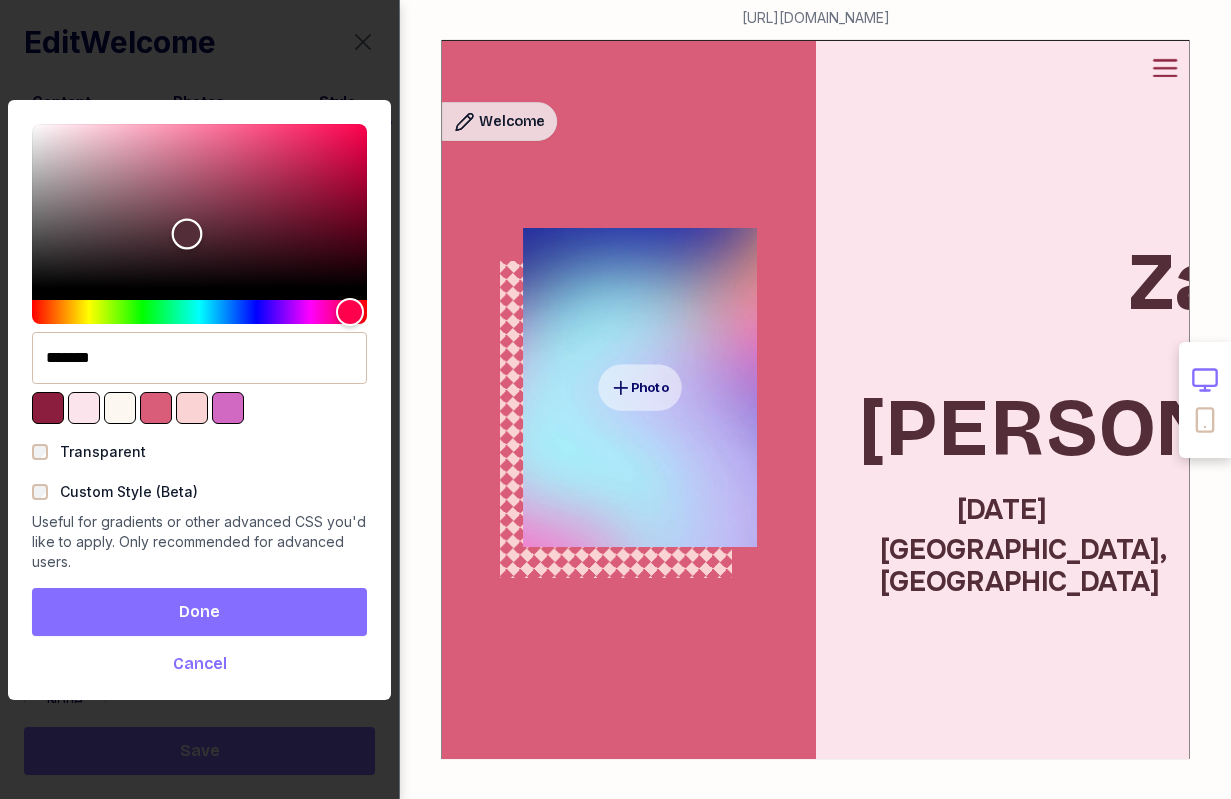 click at bounding box center (199, 206) 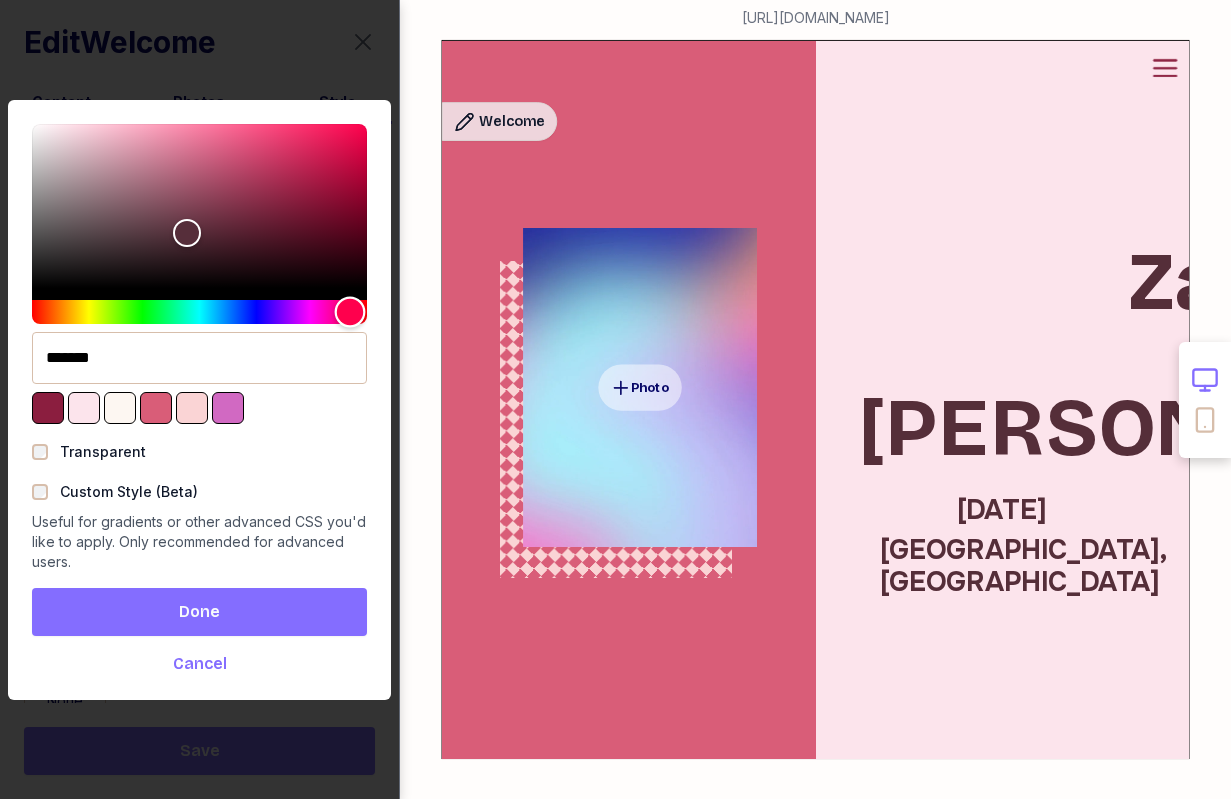 click at bounding box center [199, 312] 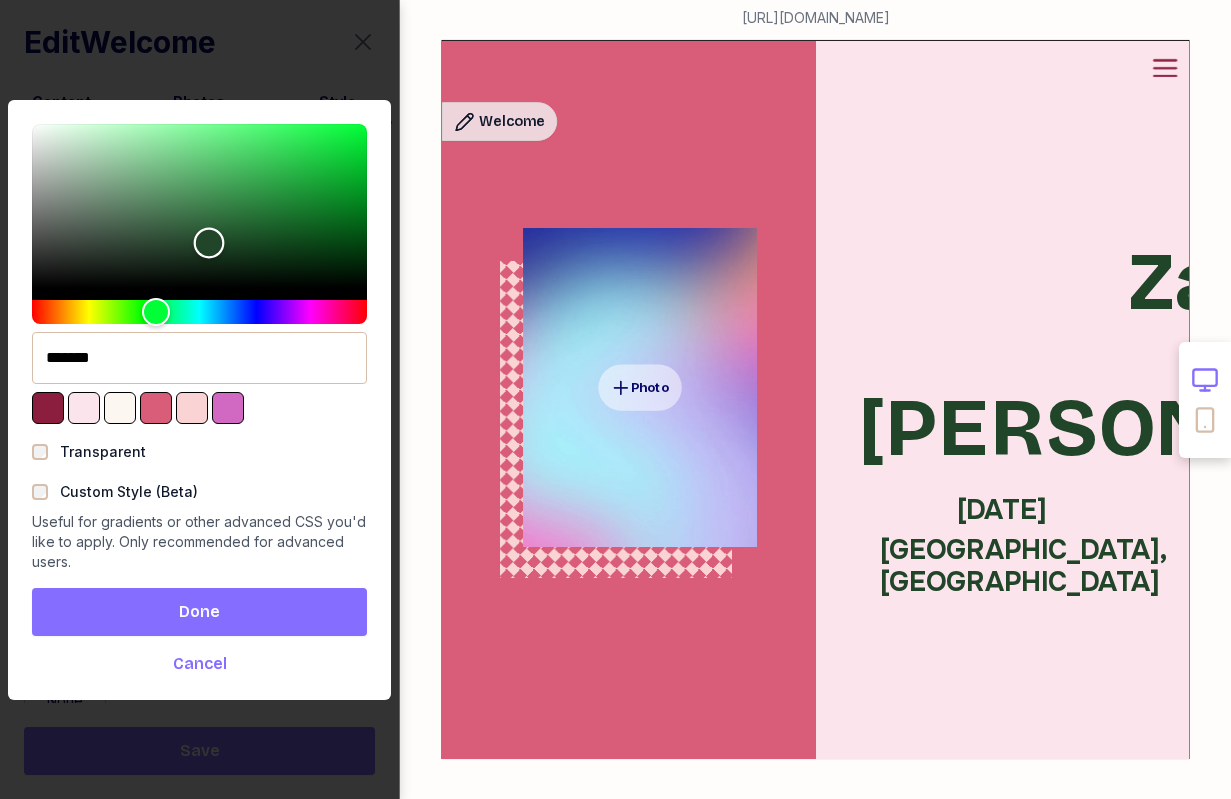 click at bounding box center [199, 206] 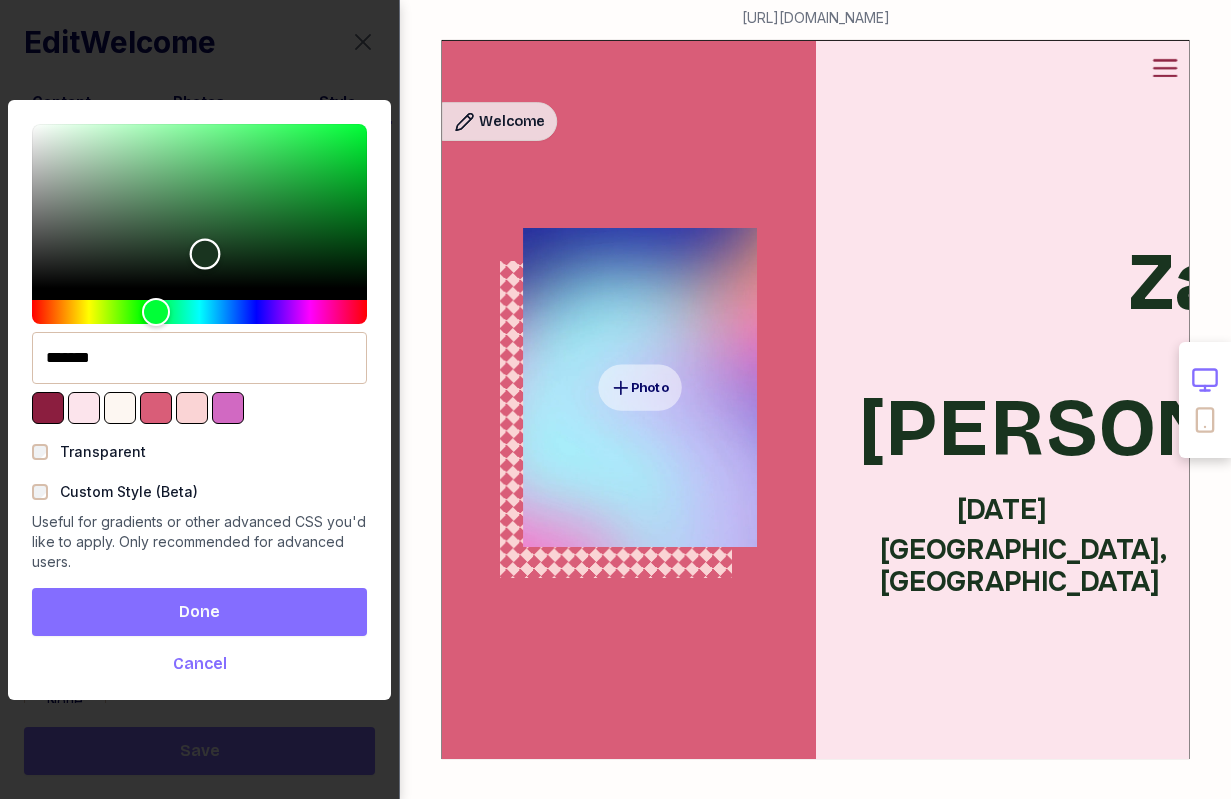 click at bounding box center (205, 254) 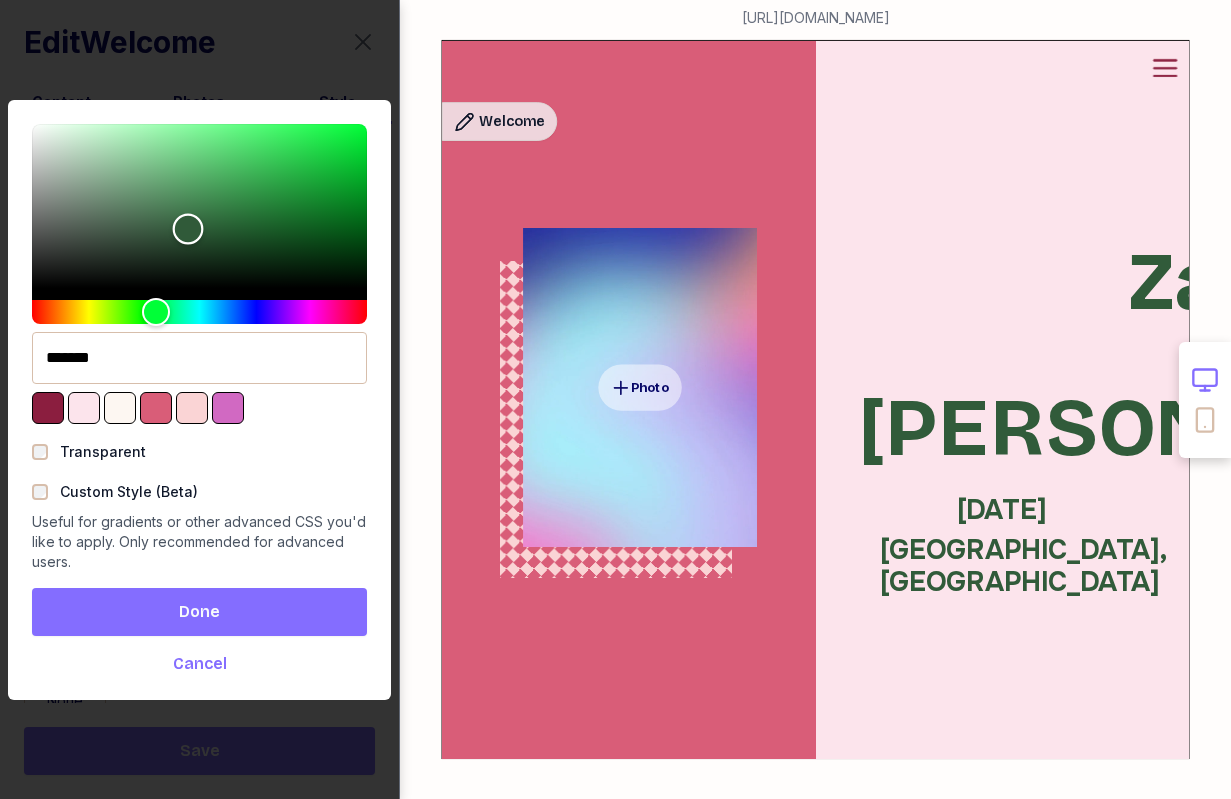 type on "*******" 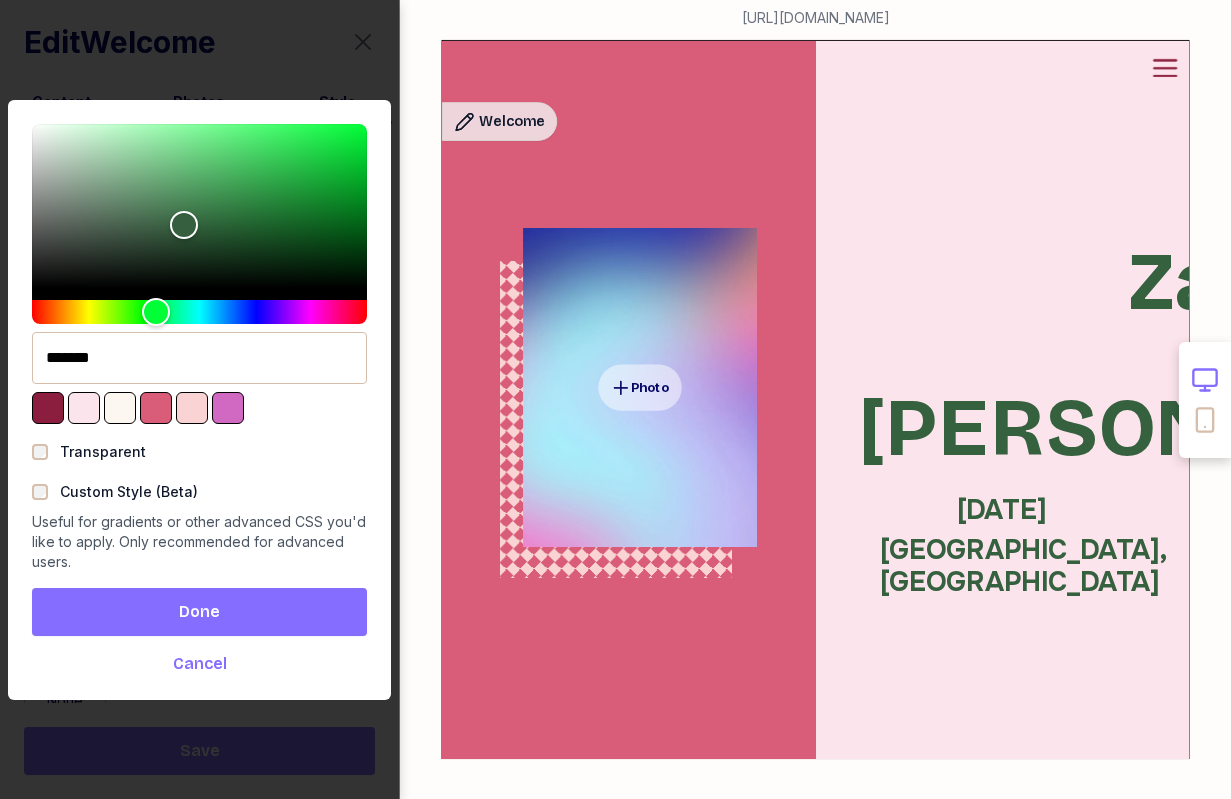 click on "Cancel" at bounding box center [200, 664] 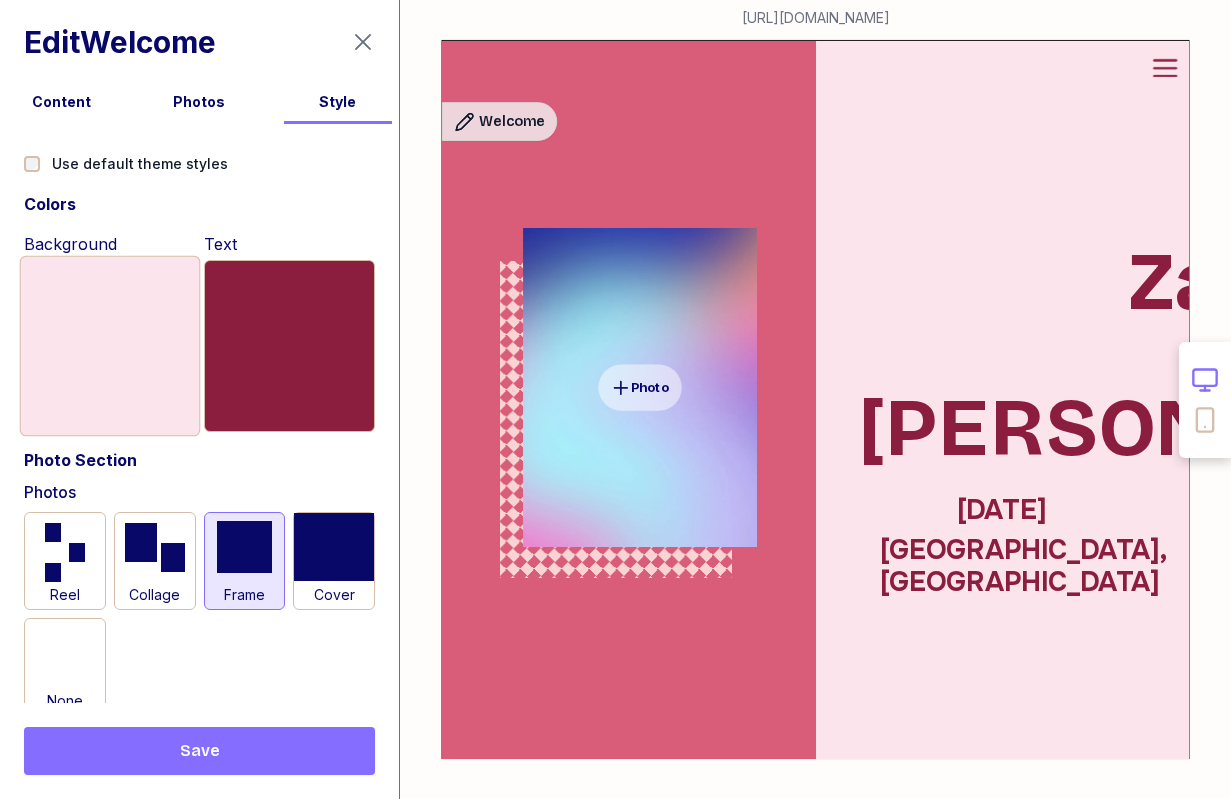 click at bounding box center (110, 346) 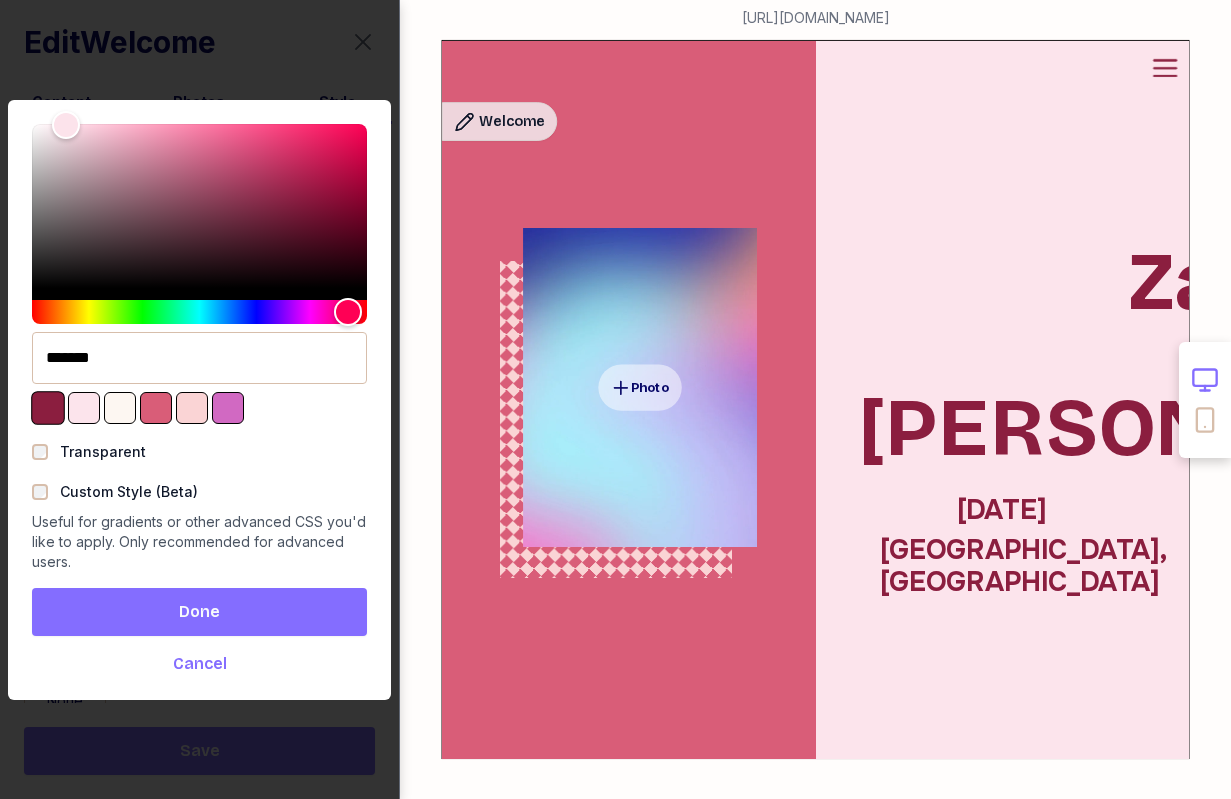 click at bounding box center [48, 408] 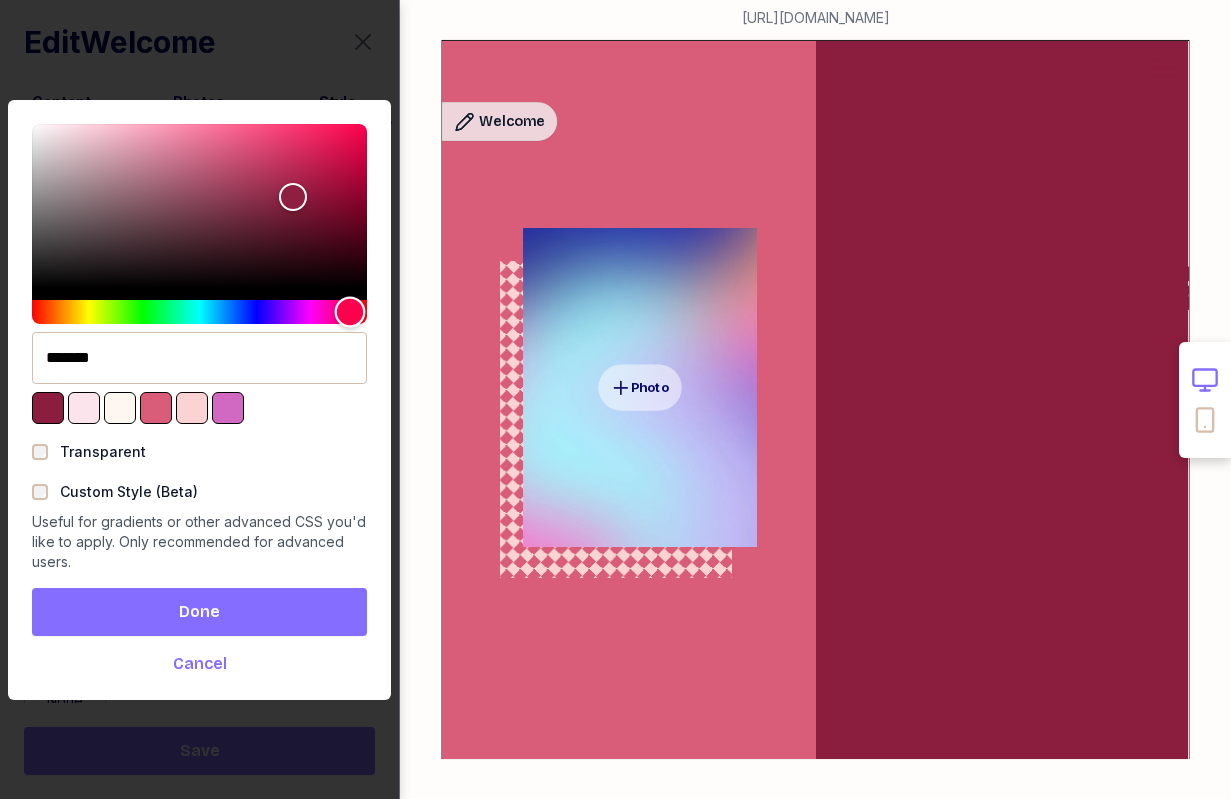 click at bounding box center (199, 312) 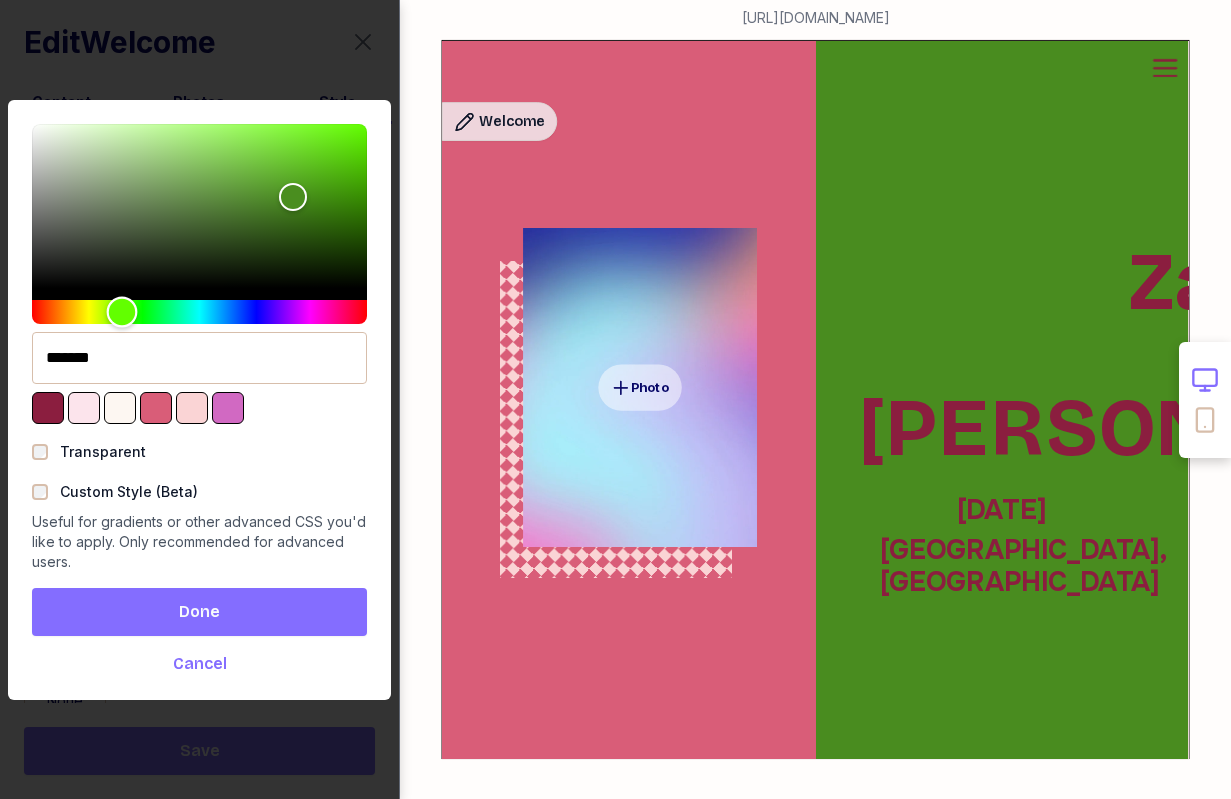 click at bounding box center [199, 312] 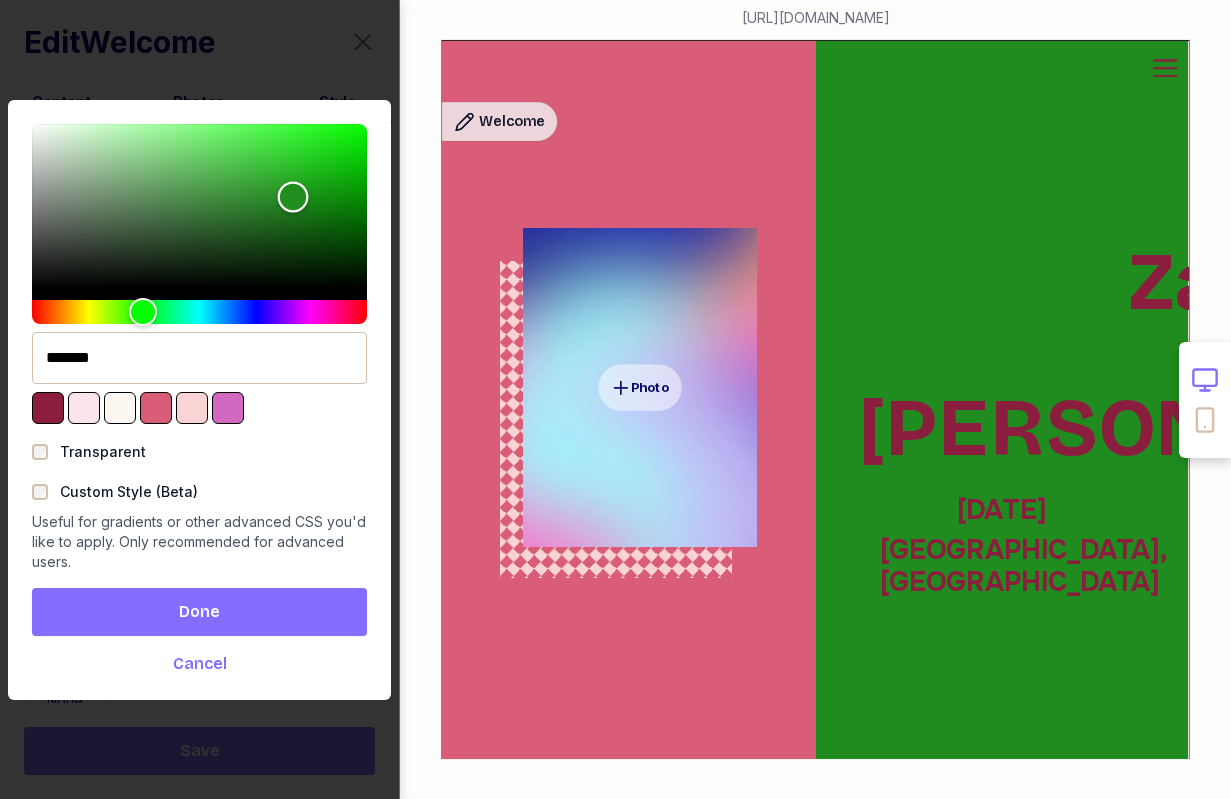 click at bounding box center (199, 206) 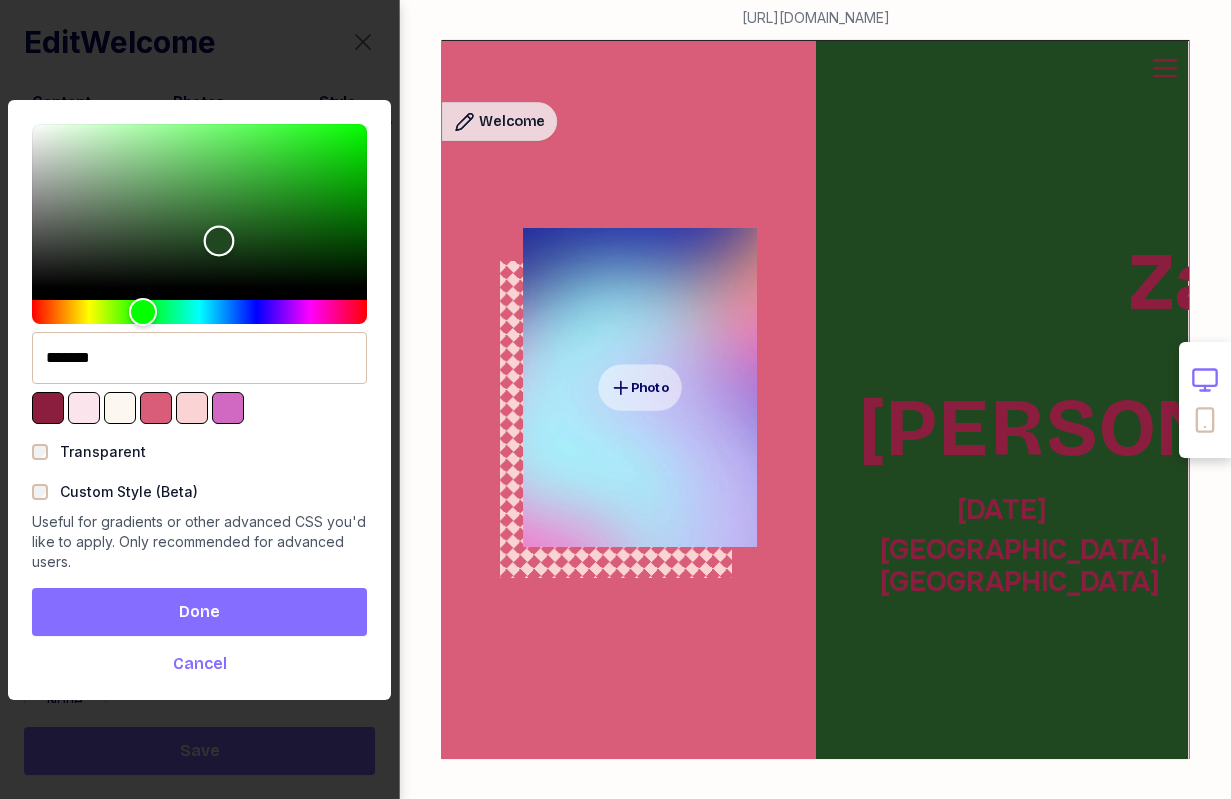 click at bounding box center (199, 206) 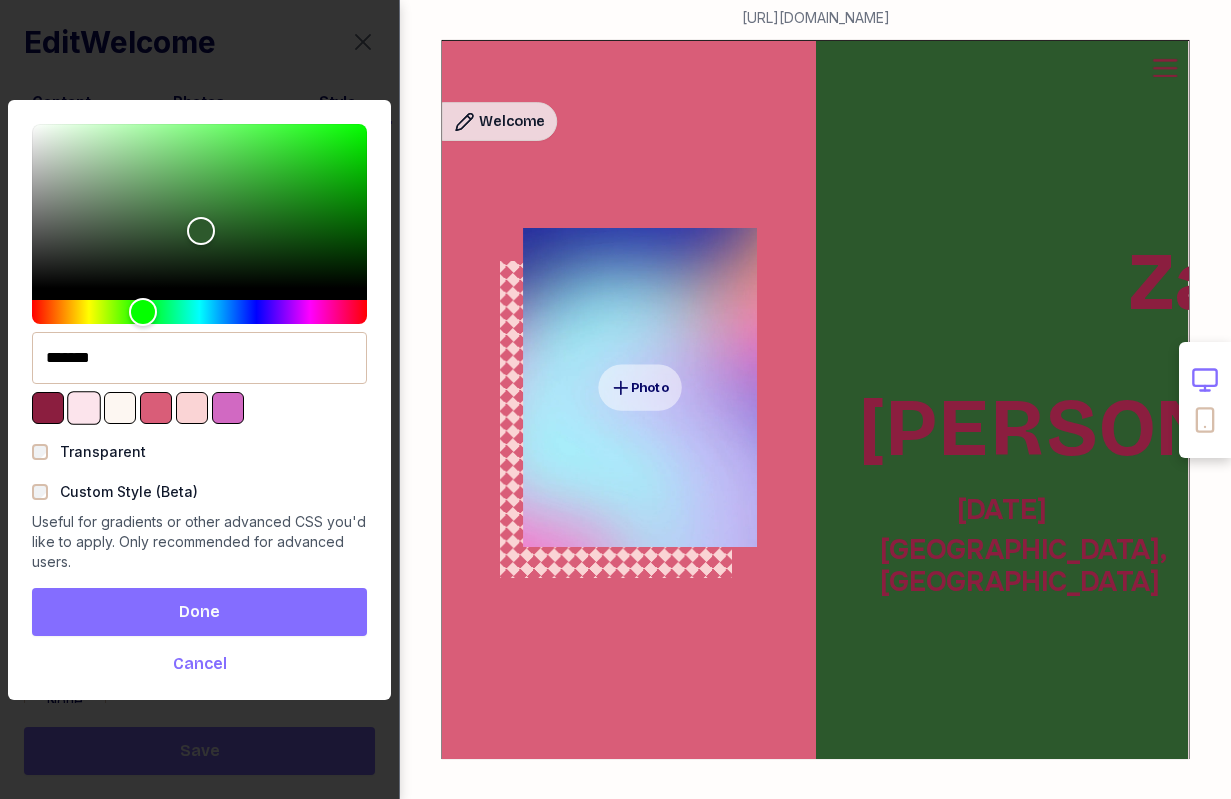 click at bounding box center [84, 408] 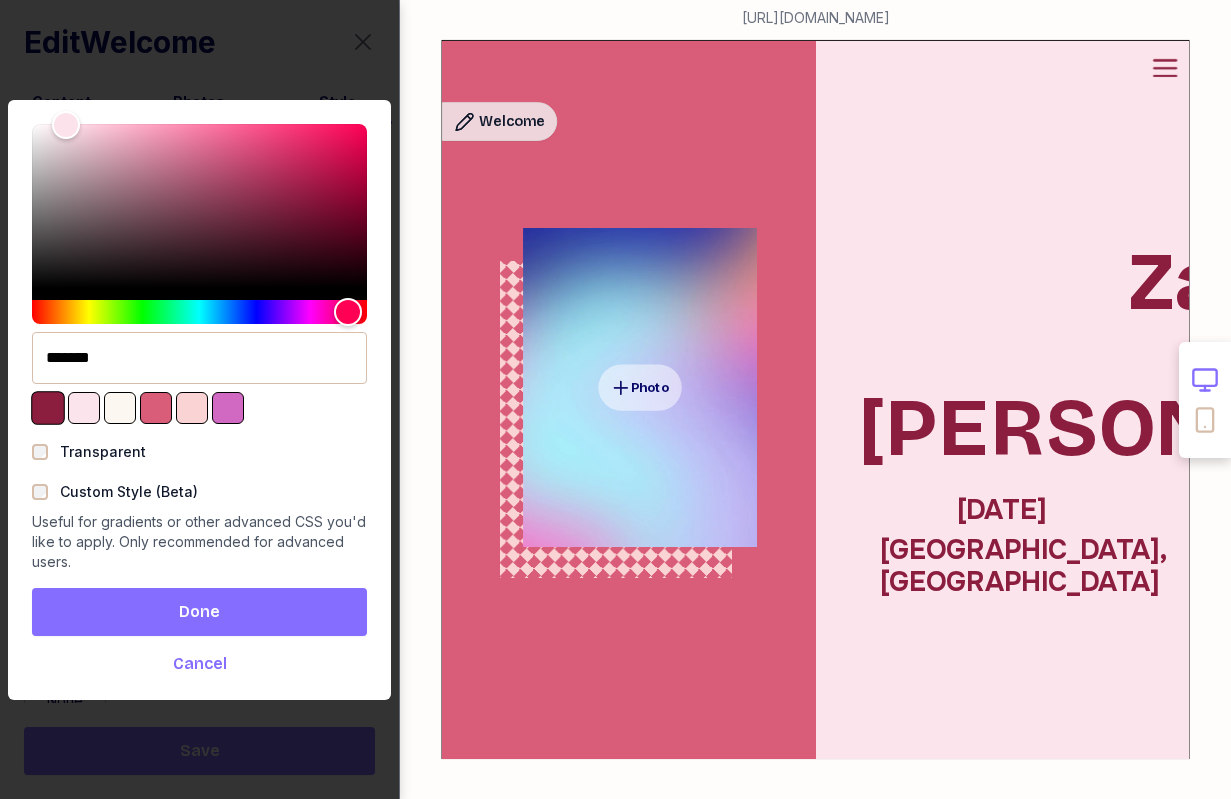 click at bounding box center [48, 408] 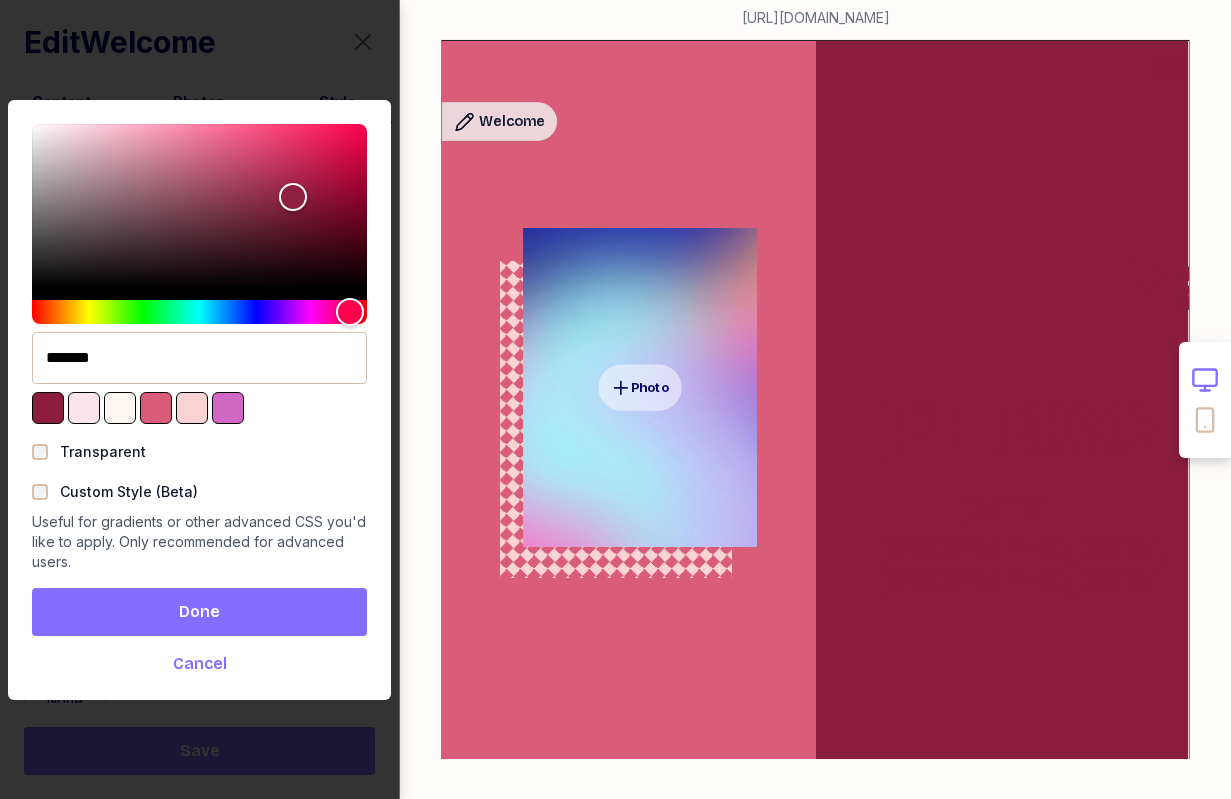 click on "Cancel" at bounding box center [200, 664] 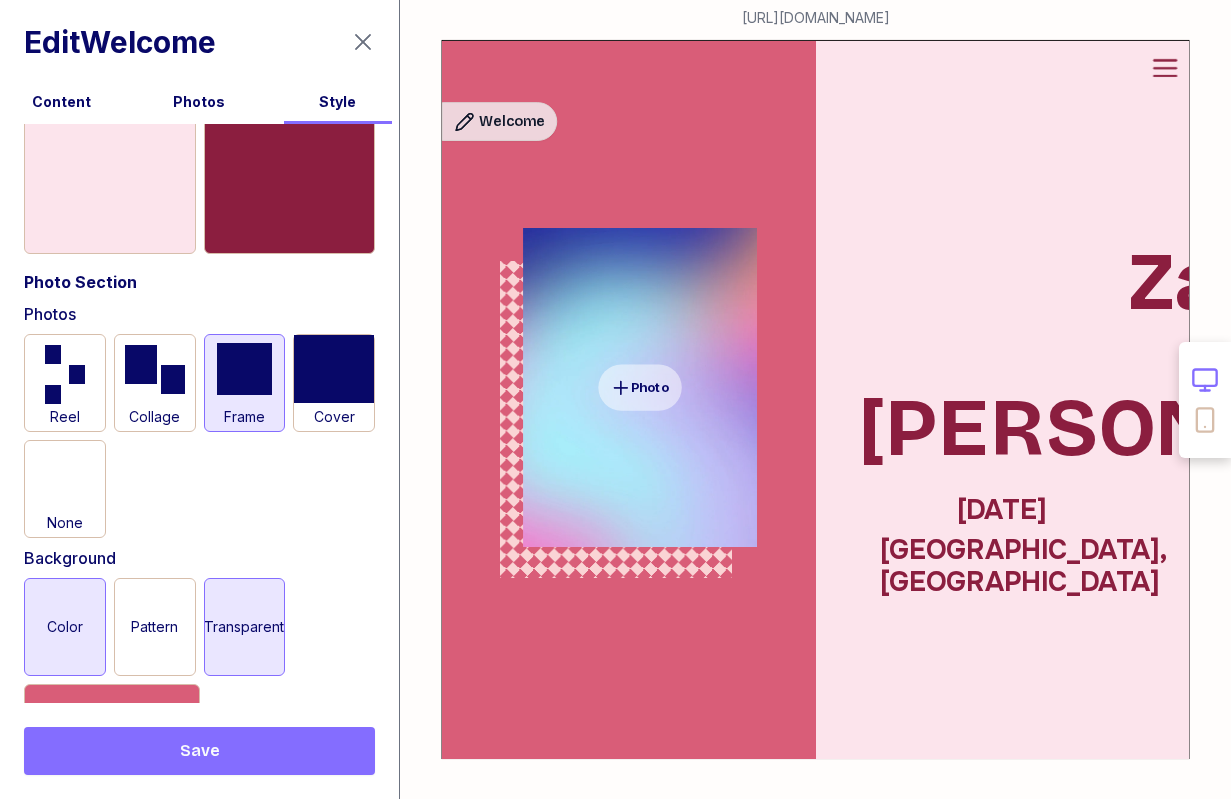 scroll, scrollTop: 160, scrollLeft: 0, axis: vertical 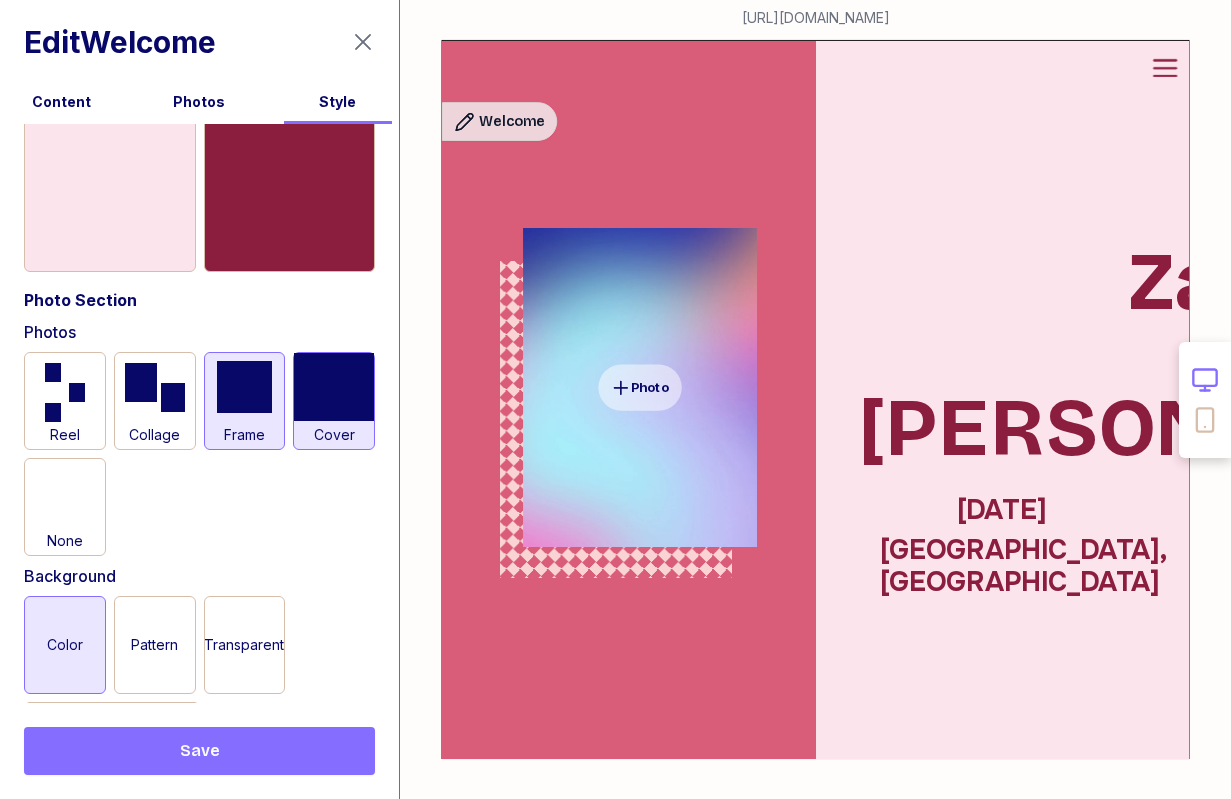 click at bounding box center [334, 387] 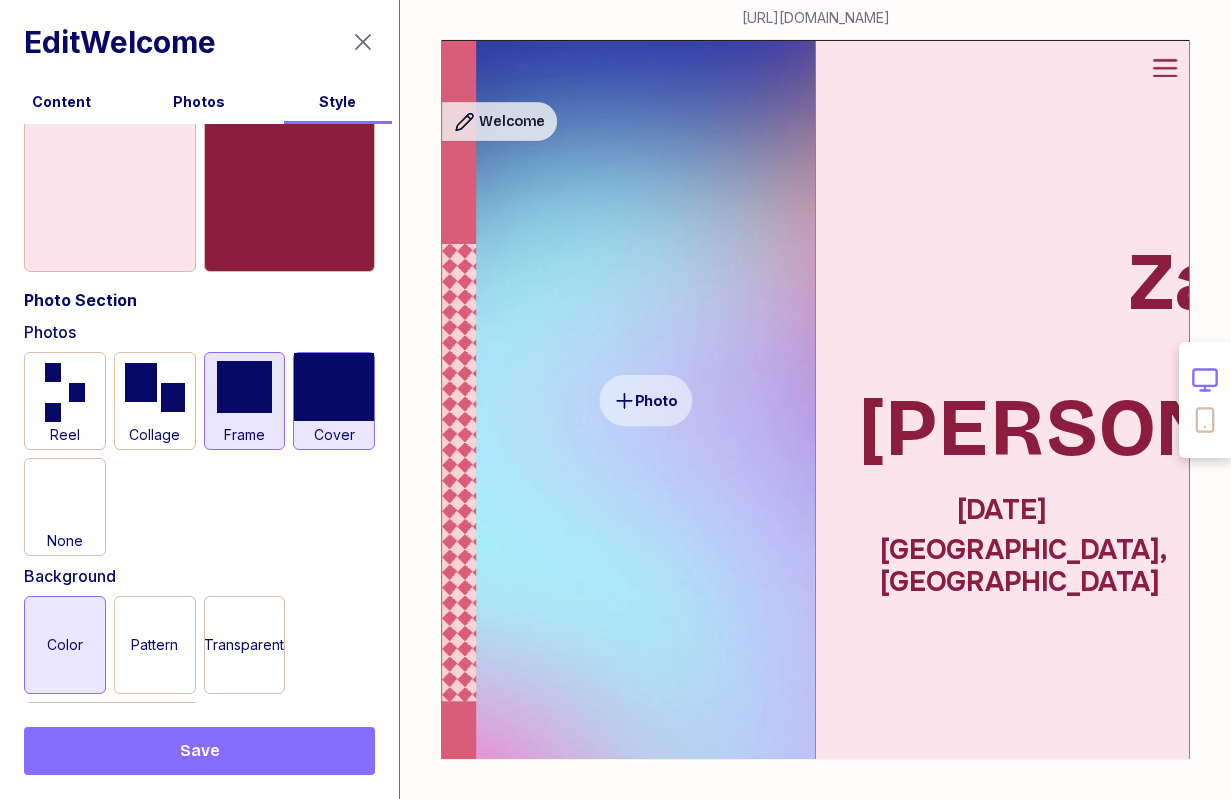 click at bounding box center (245, 387) 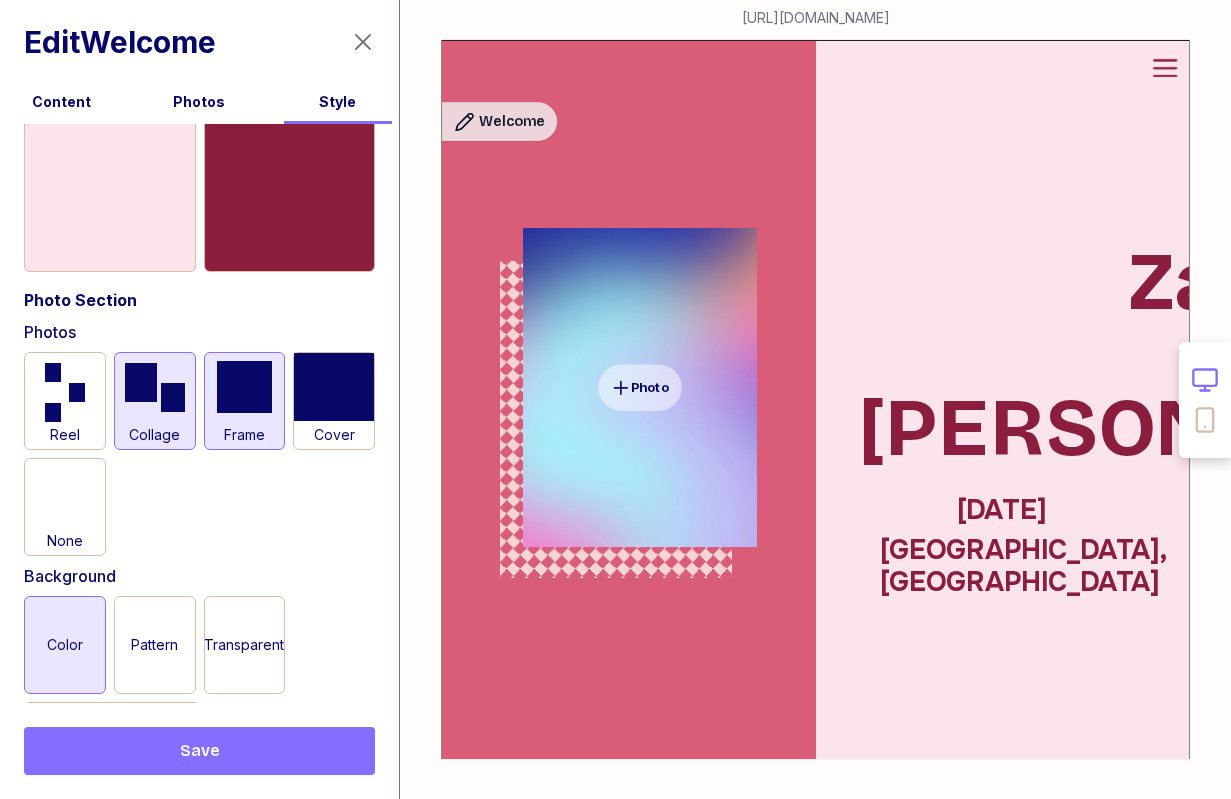 click at bounding box center [173, 398] 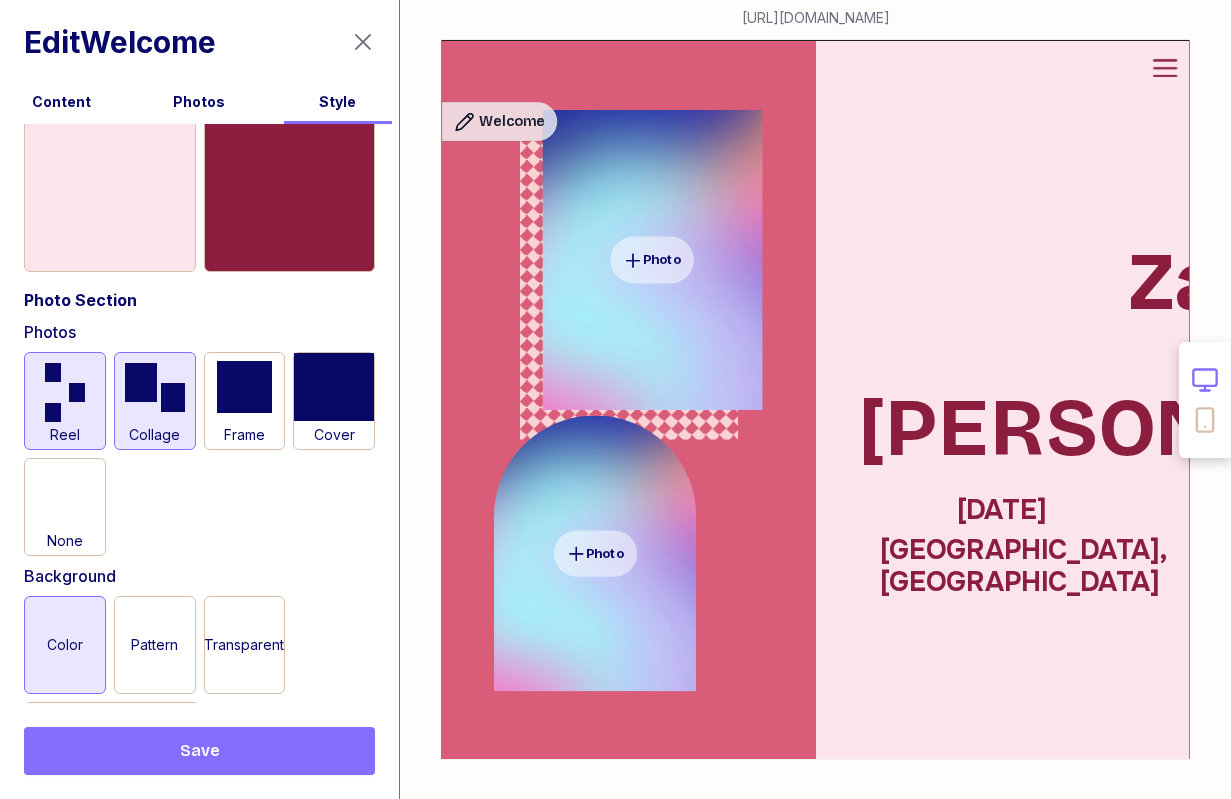 click at bounding box center (77, 393) 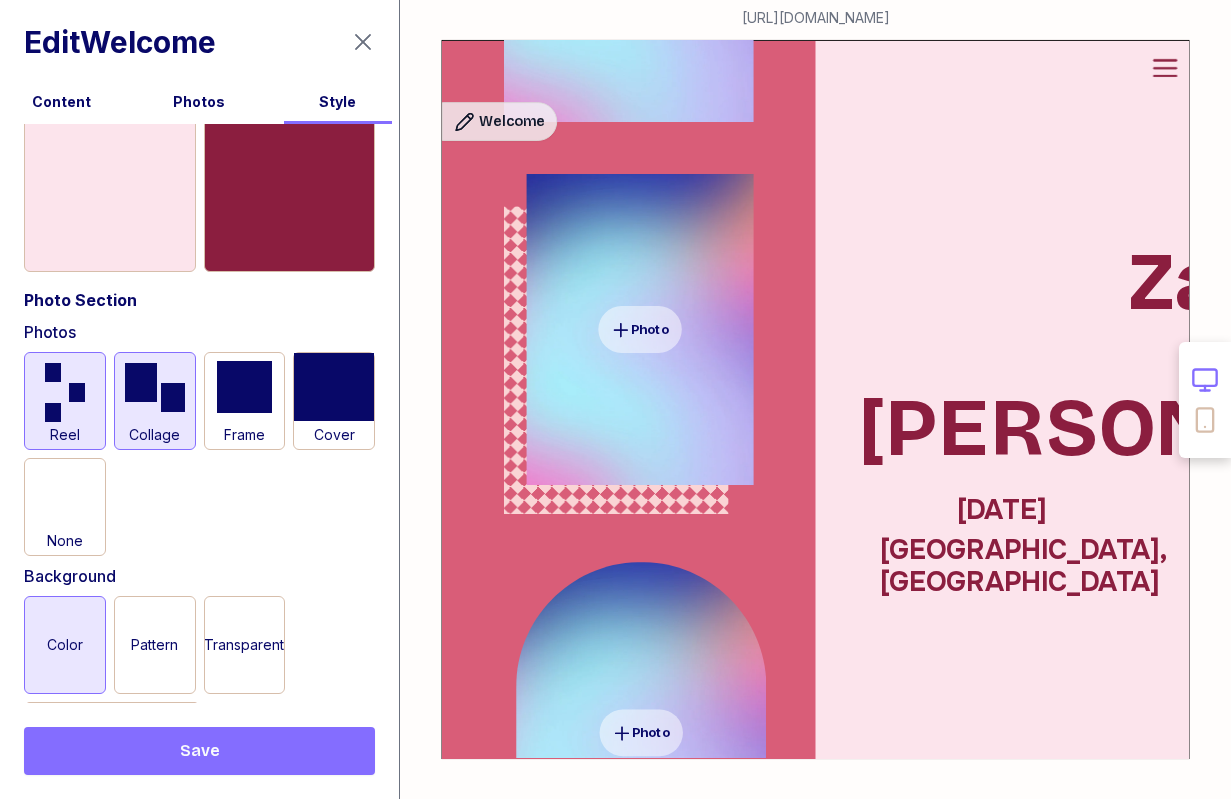 click at bounding box center (155, 387) 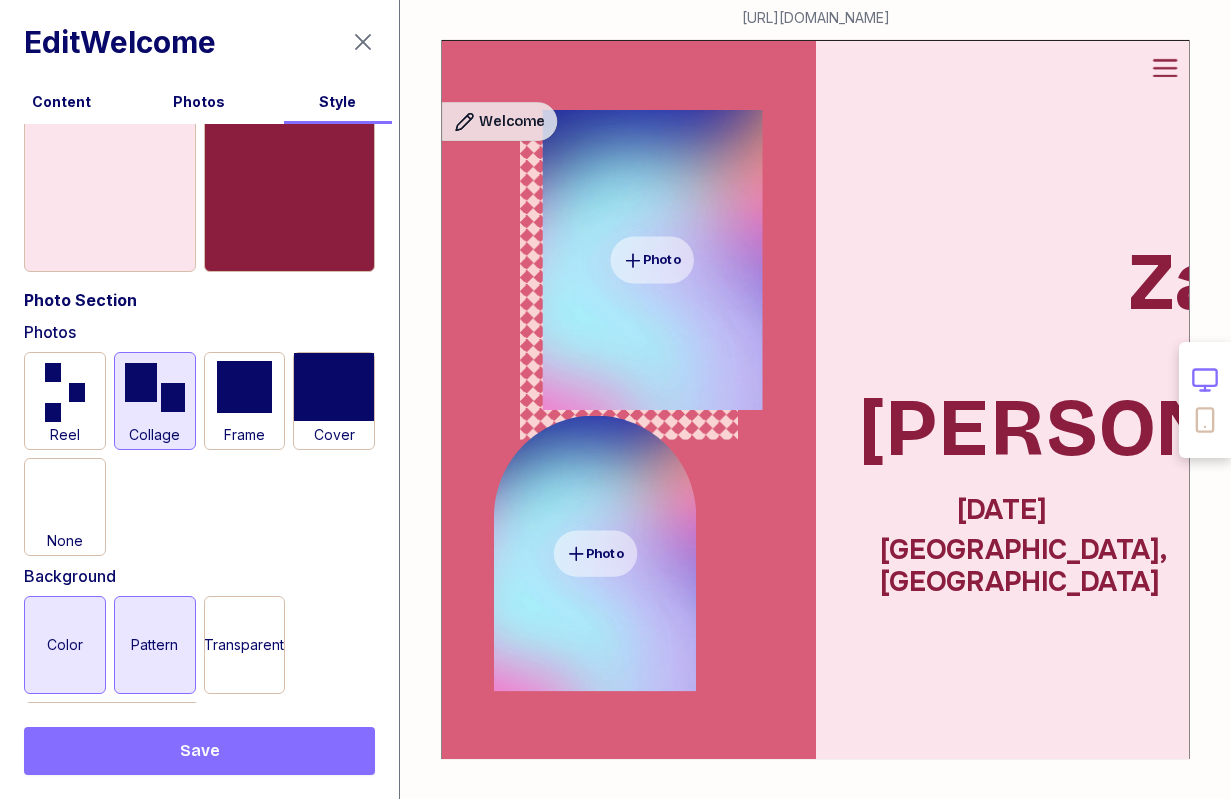 click on "Pattern" at bounding box center [155, 645] 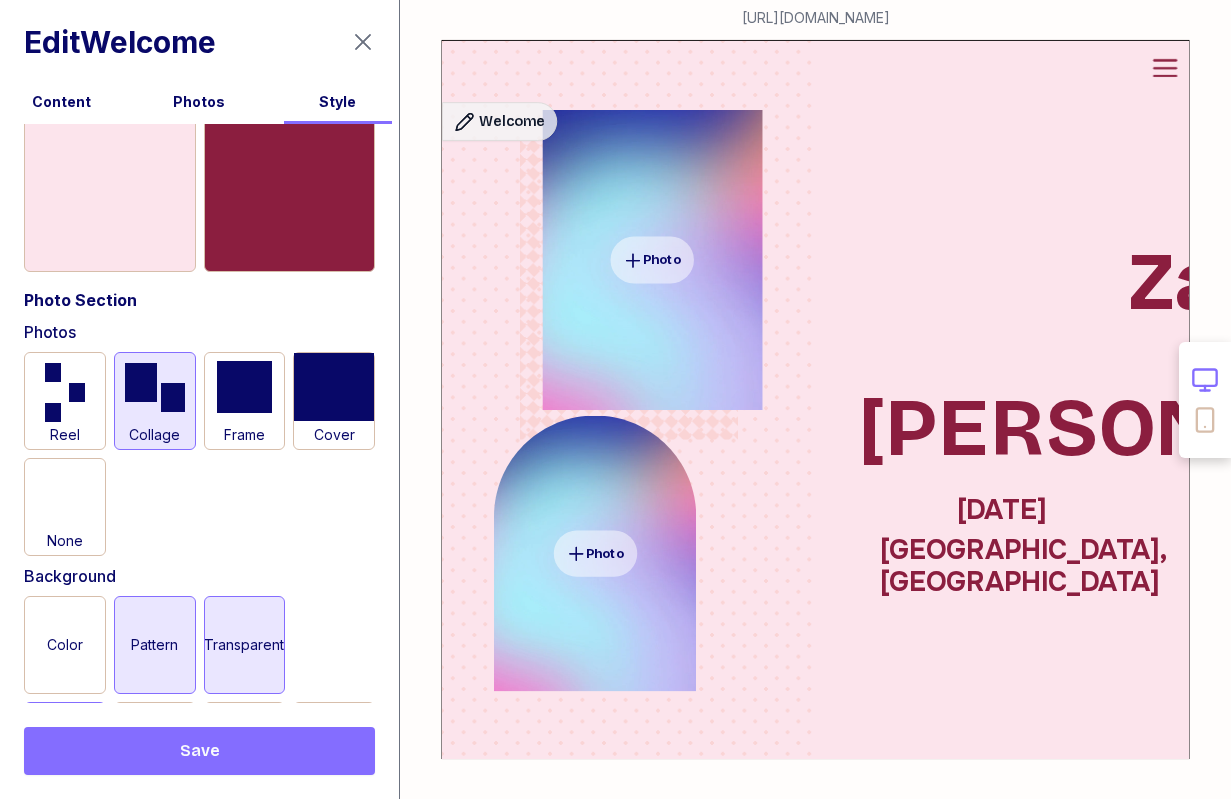 click on "Transparent" at bounding box center (245, 645) 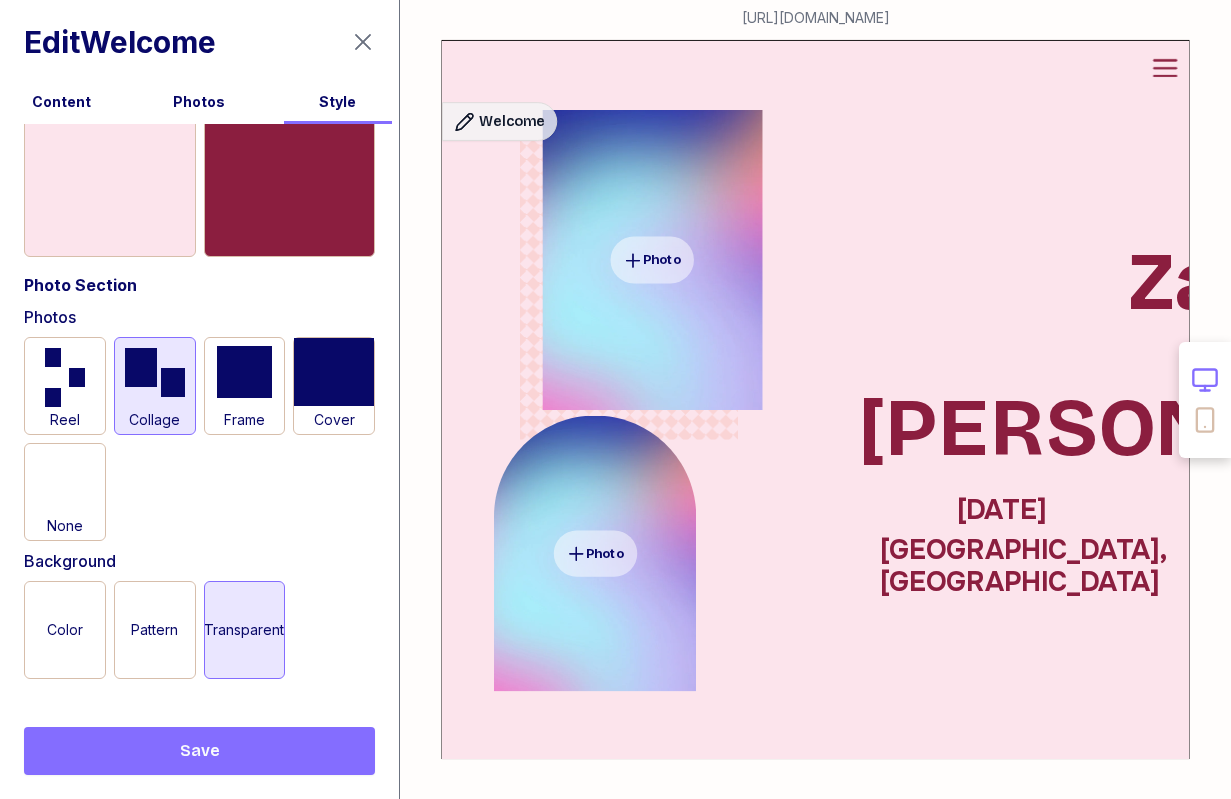 scroll, scrollTop: 175, scrollLeft: 0, axis: vertical 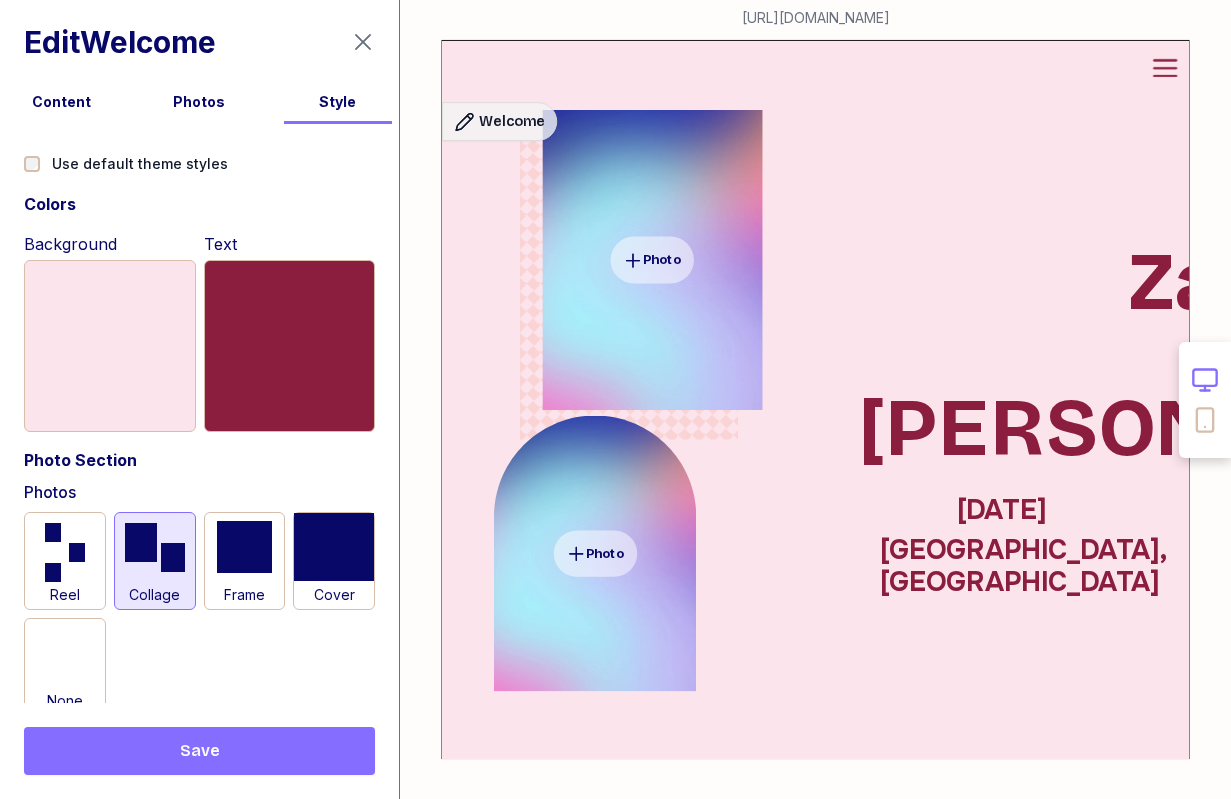 click on "Photos" at bounding box center (199, 102) 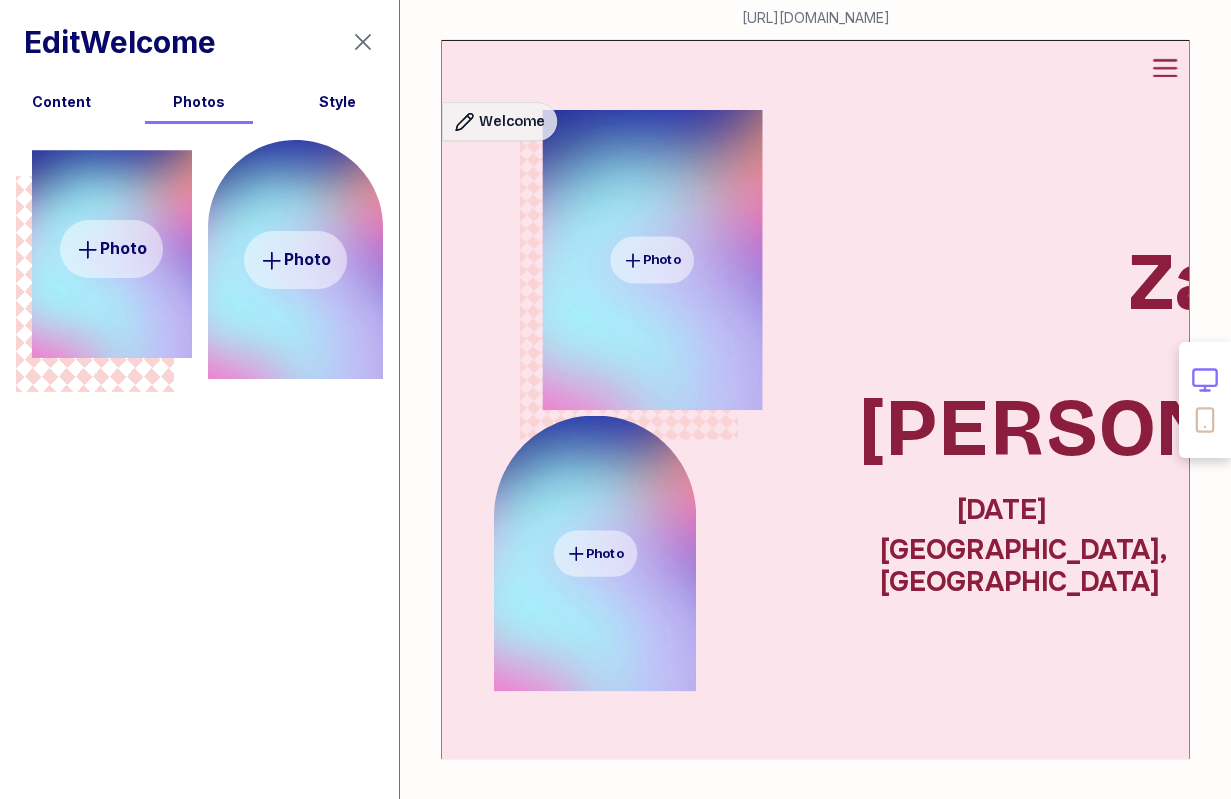 click on "Photo" at bounding box center [112, 249] 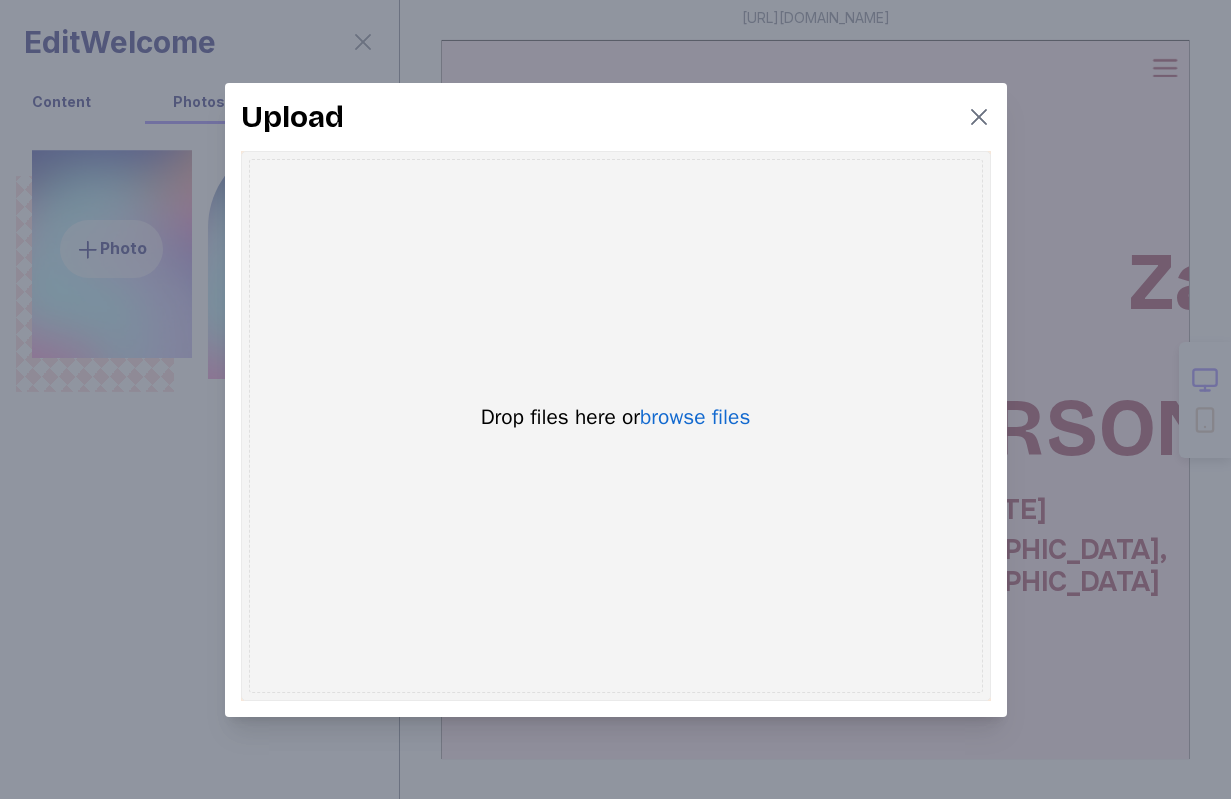 click 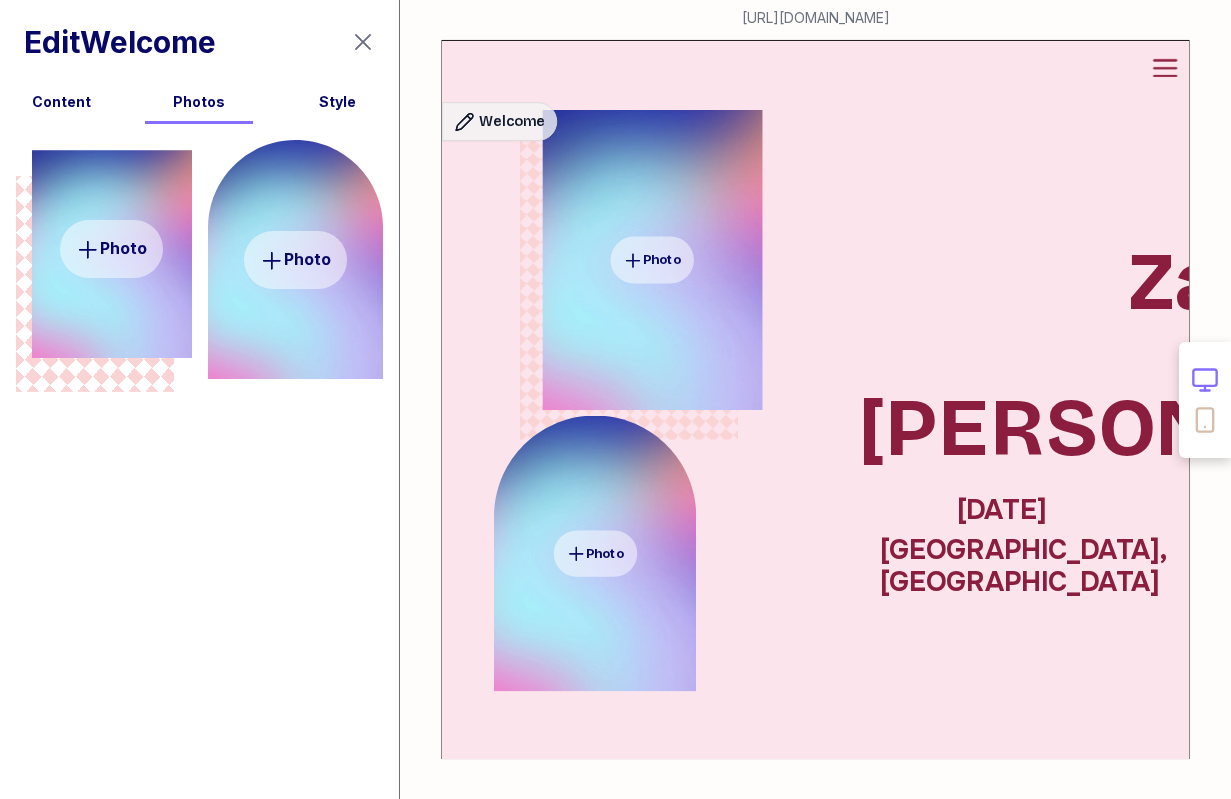 click on "Photo" at bounding box center [296, 260] 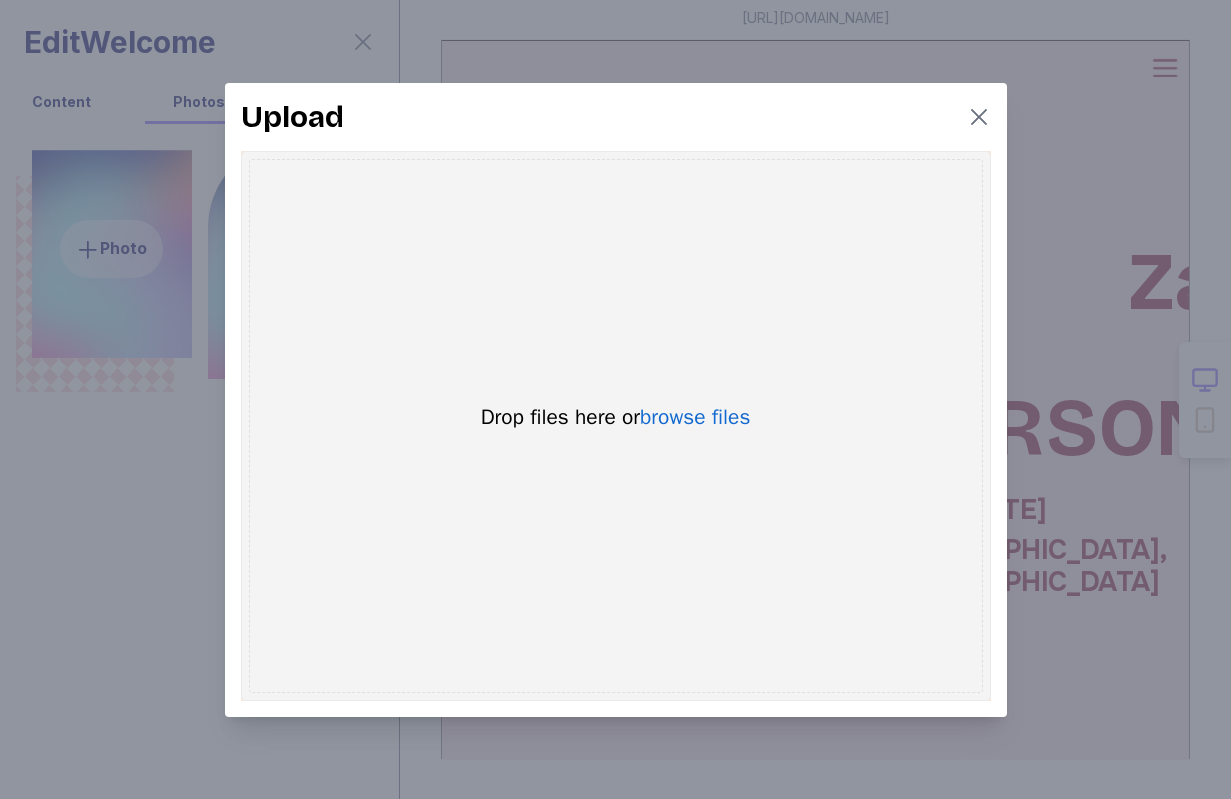 click 